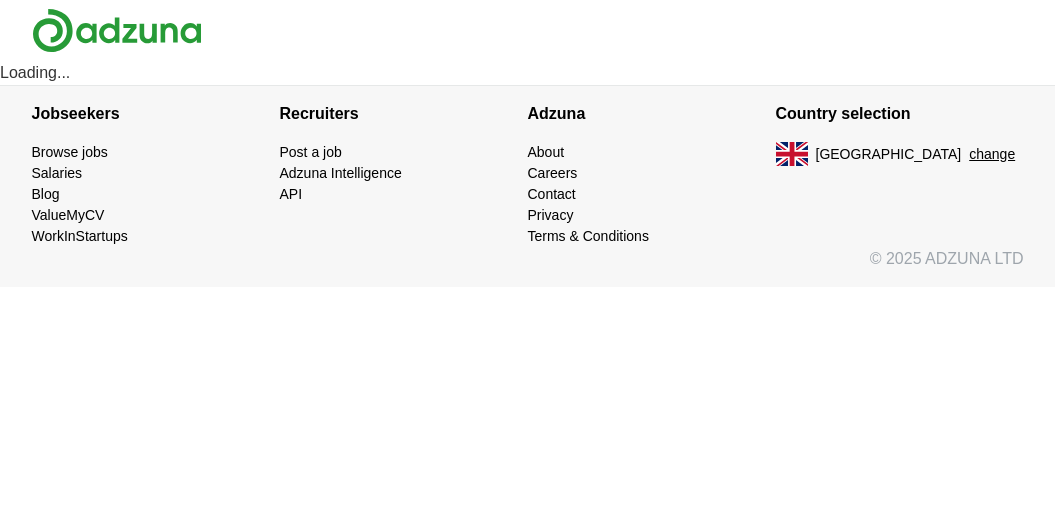 scroll, scrollTop: 0, scrollLeft: 0, axis: both 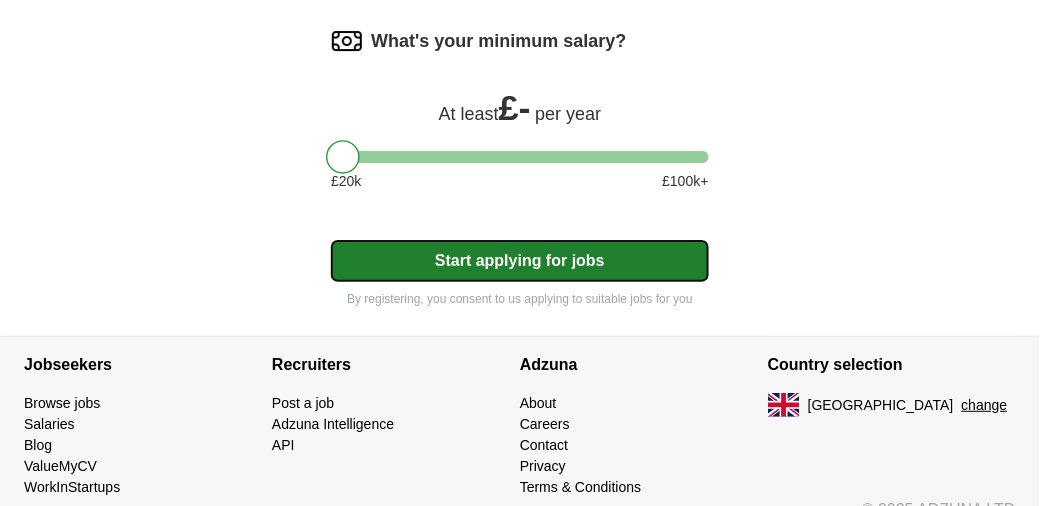 click on "Start applying for jobs" at bounding box center [520, 261] 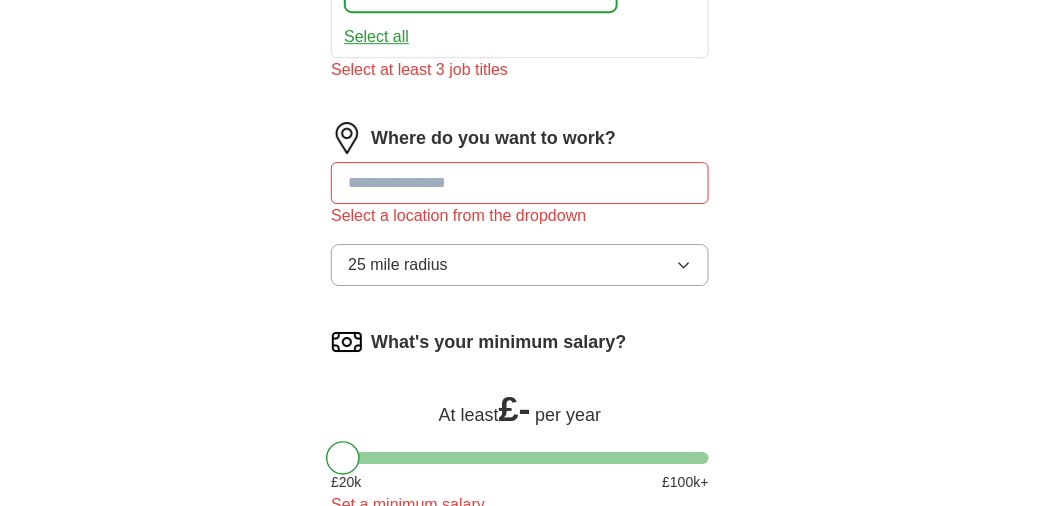 scroll, scrollTop: 1047, scrollLeft: 0, axis: vertical 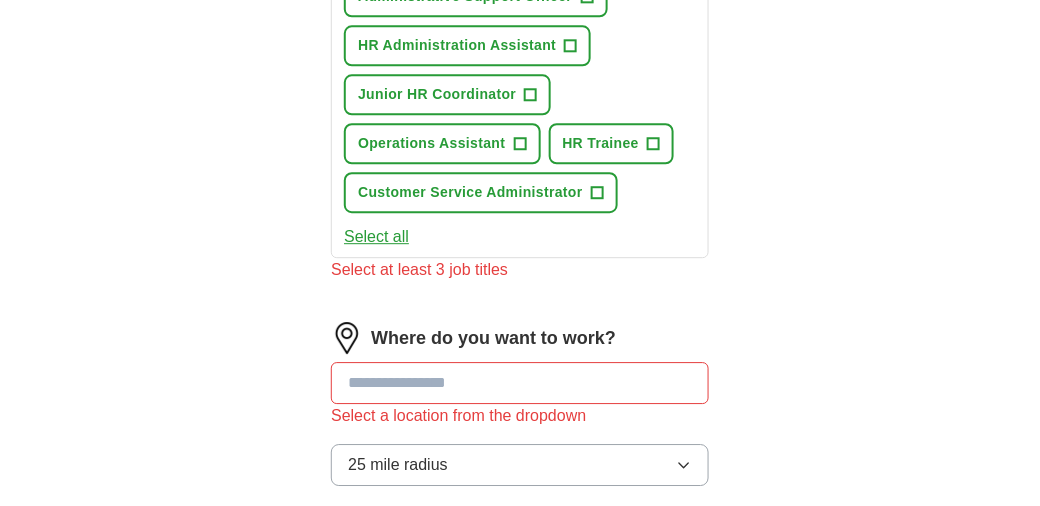 click at bounding box center (520, 383) 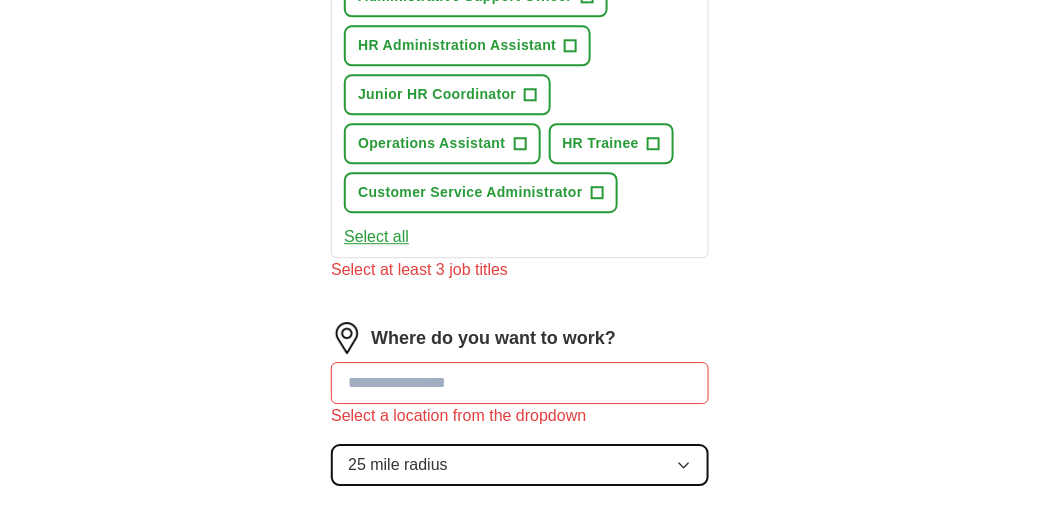 click on "25 mile radius" at bounding box center [520, 465] 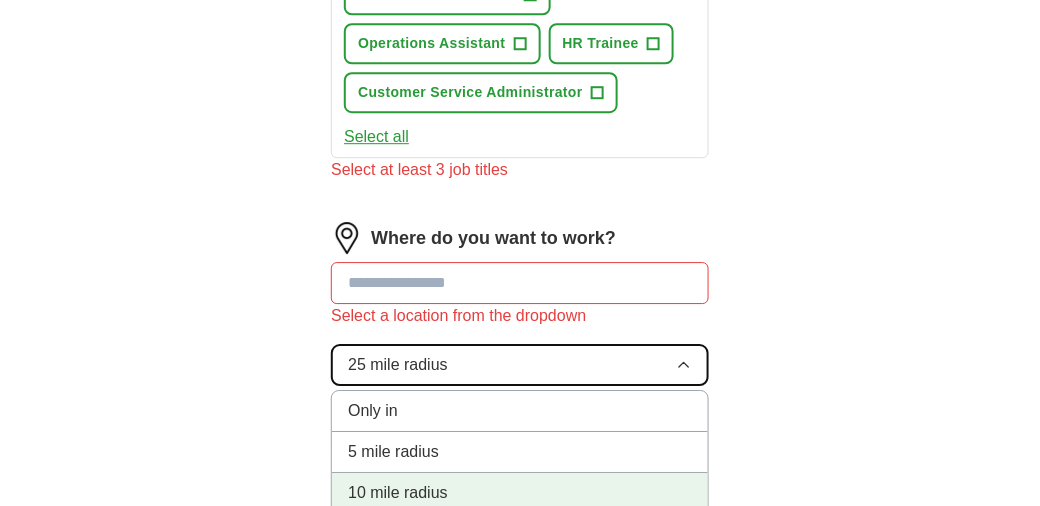 scroll, scrollTop: 1247, scrollLeft: 0, axis: vertical 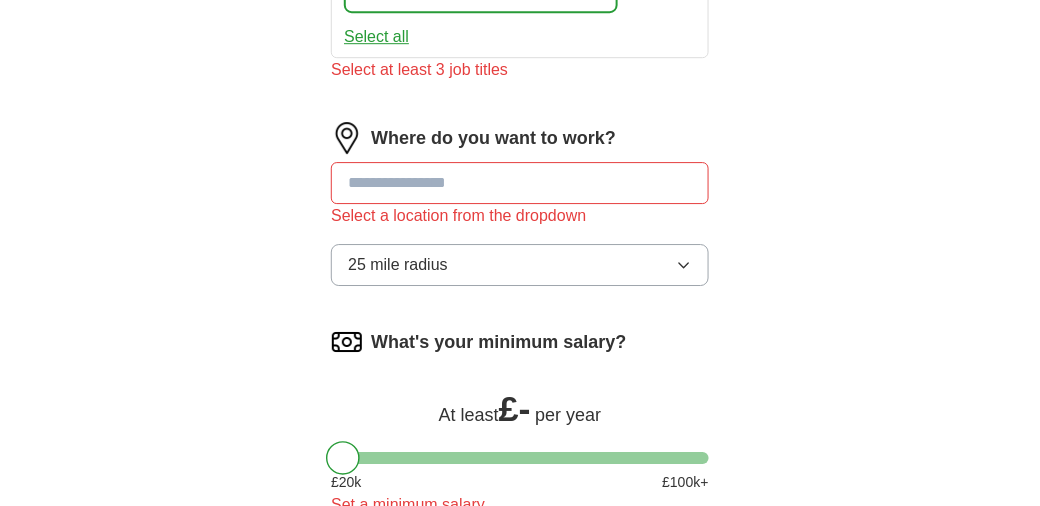 click on "ApplyIQ Let  ApplyIQ  do the hard work of searching and applying for jobs. Just tell us what you're looking for, and we'll do the rest. Select a CV Madalina_HR_Admin_CV.docx [DATE] 21:46 Upload a different  CV By uploading your  CV  you agree to our   T&Cs   and   Privacy Notice . First Name ******** Last Name ******* What job are you looking for? Enter or select a minimum of 3 job titles (4-8 recommended) Project Administration Assistant + Business Support Assistant + Human Resources Administrator + Office Administrator + Administrative Support Officer + HR Administration Assistant + Junior HR Coordinator + Operations Assistant + HR Trainee + Customer Service Administrator + Select all Select at least 3 job titles Where do you want to work? Select a location from the dropdown 25 mile radius What's your minimum salary? At least  £ -   per year £ 20 k £ 100 k+ Set a minimum salary Please correct the following errors: Select at least 3 job titles Select a location from the dropdown Set a minimum salary" at bounding box center [520, -190] 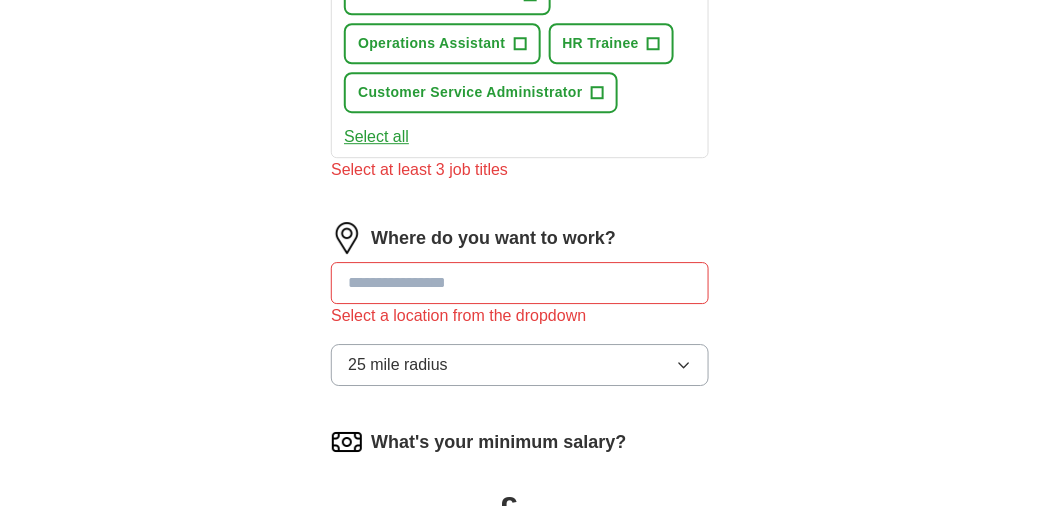 scroll, scrollTop: 1047, scrollLeft: 0, axis: vertical 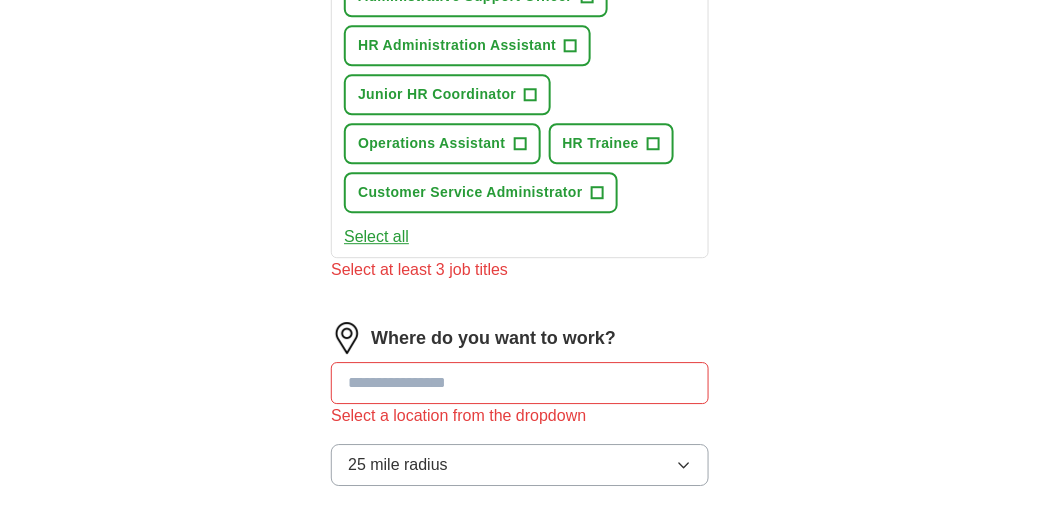 click on "Select at least 3 job titles" at bounding box center (520, 270) 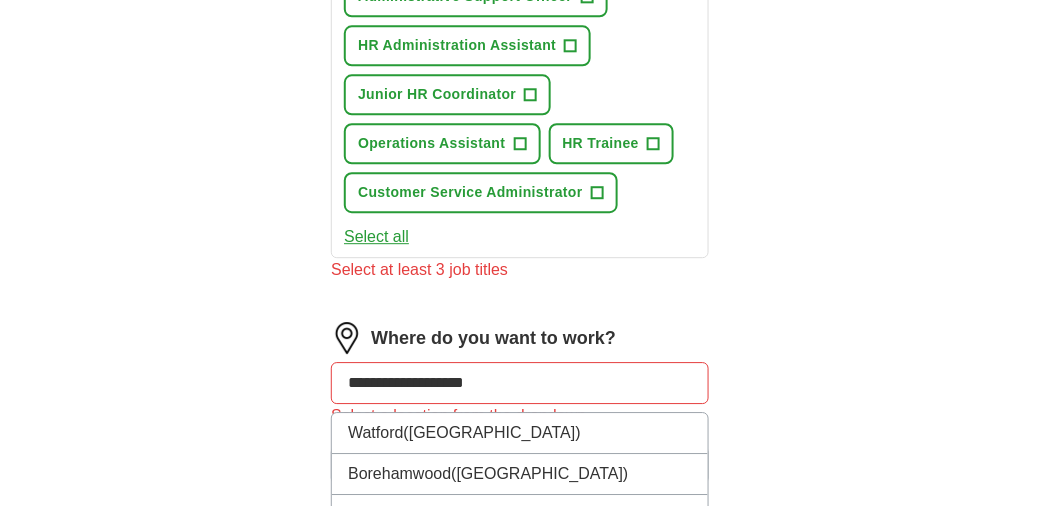type on "**********" 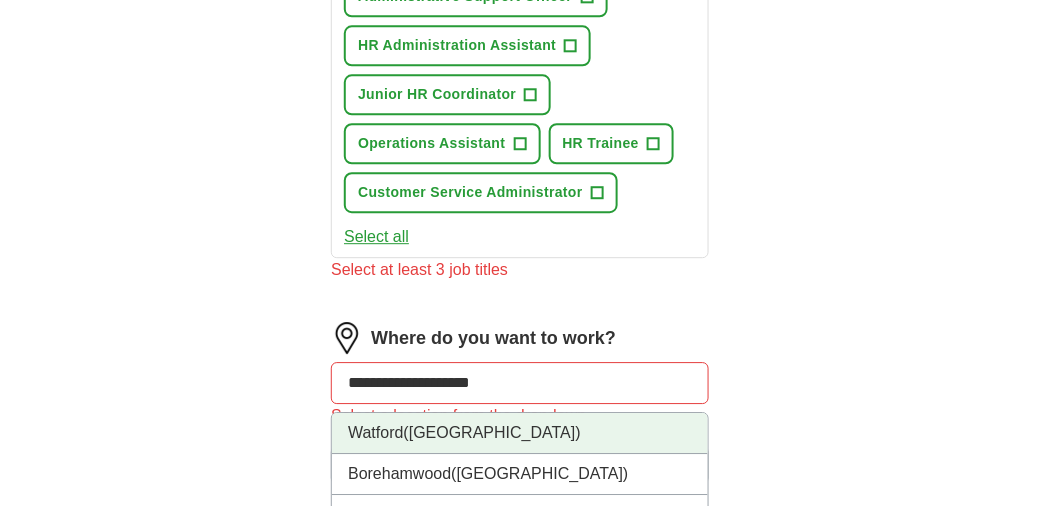 click on "([GEOGRAPHIC_DATA])" at bounding box center (492, 432) 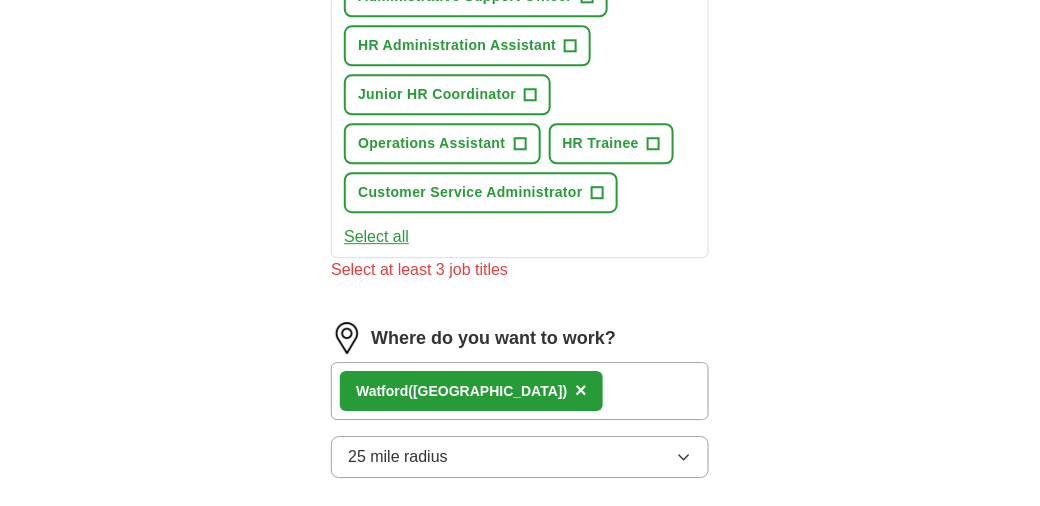 click on "Watford  (Hertfordshire) ×" at bounding box center [520, 391] 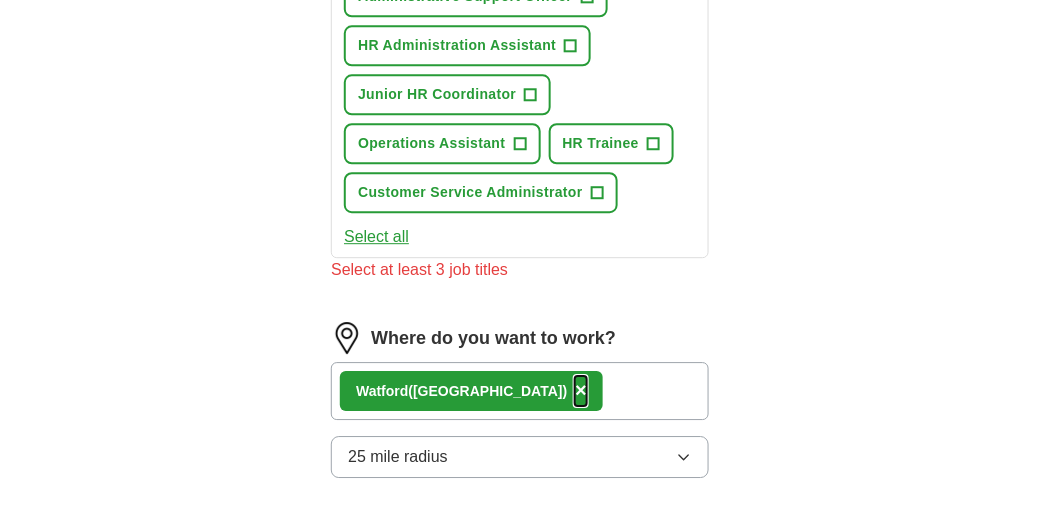 click on "×" at bounding box center [581, 390] 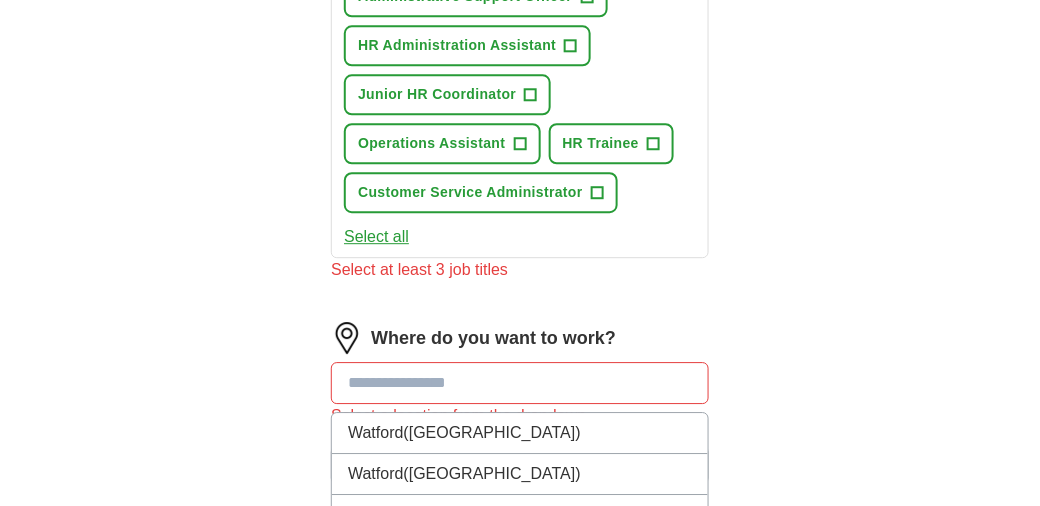 click at bounding box center (520, 383) 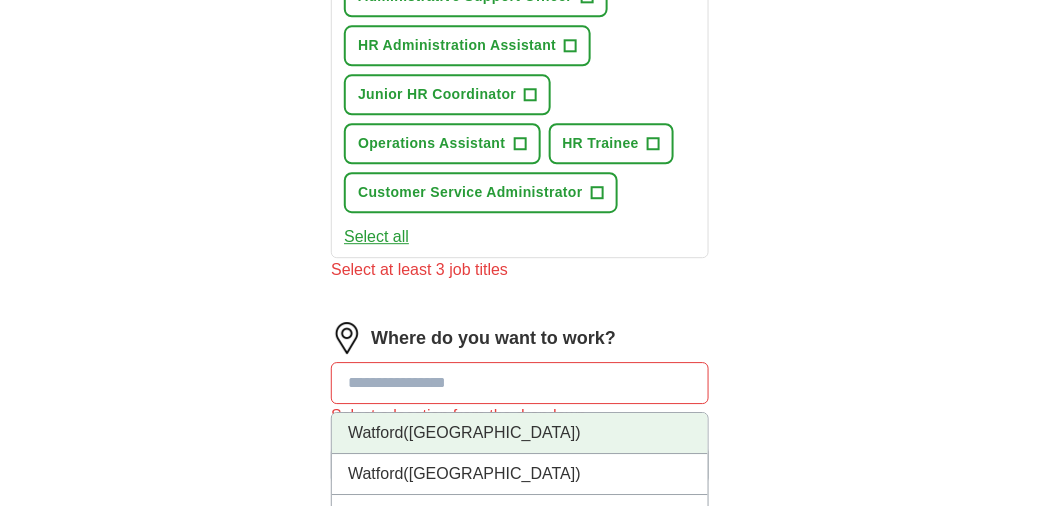 click on "(Hertfordshire)" at bounding box center [492, 432] 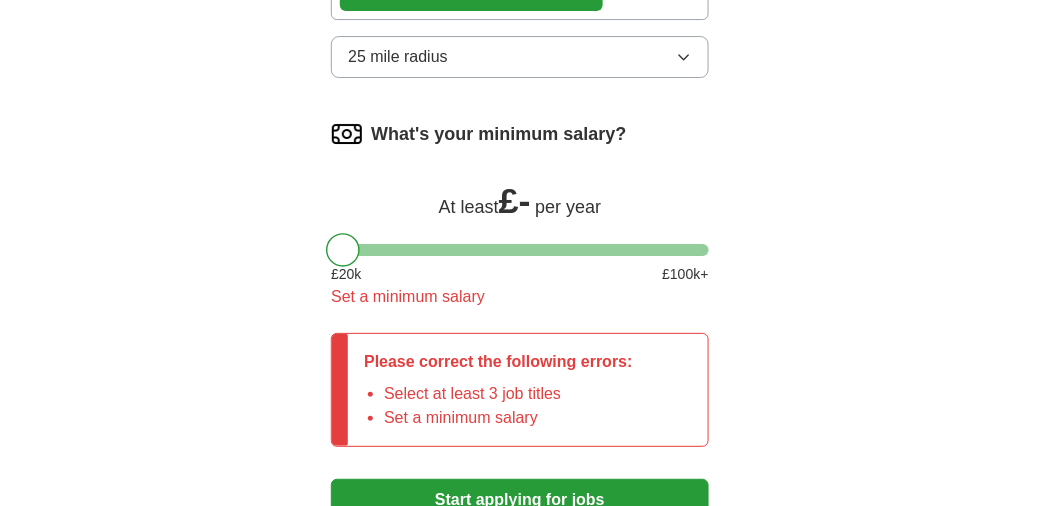 scroll, scrollTop: 1547, scrollLeft: 0, axis: vertical 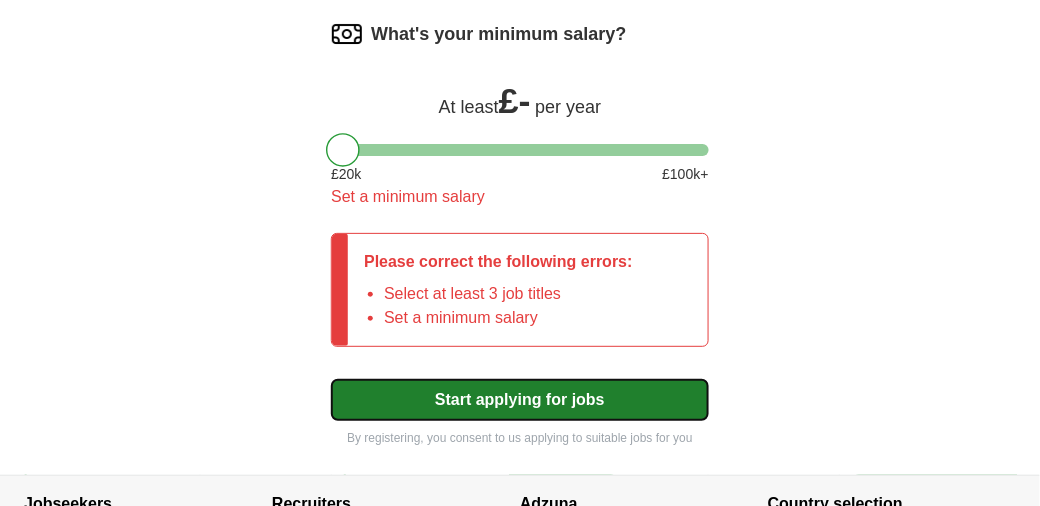 click on "Start applying for jobs" at bounding box center [520, 400] 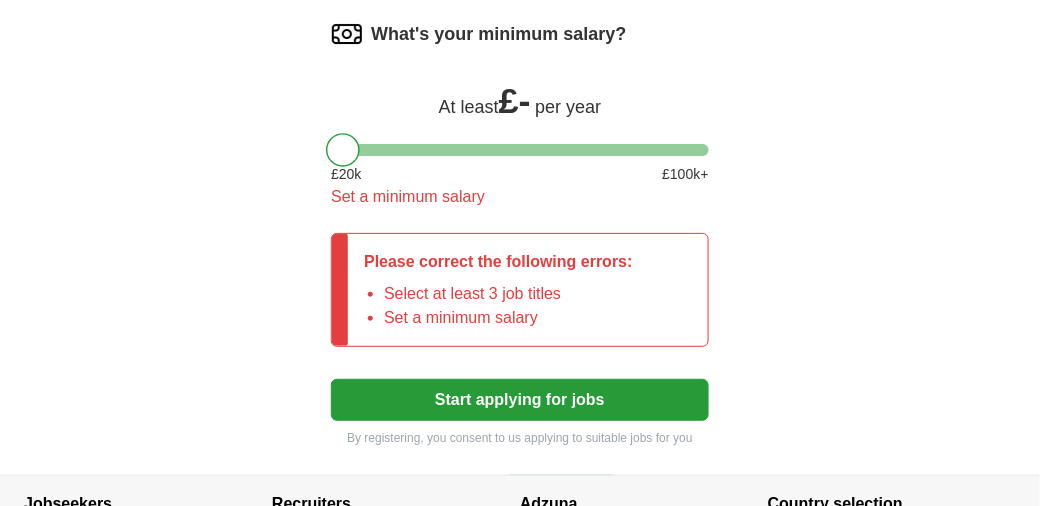 scroll, scrollTop: 1347, scrollLeft: 0, axis: vertical 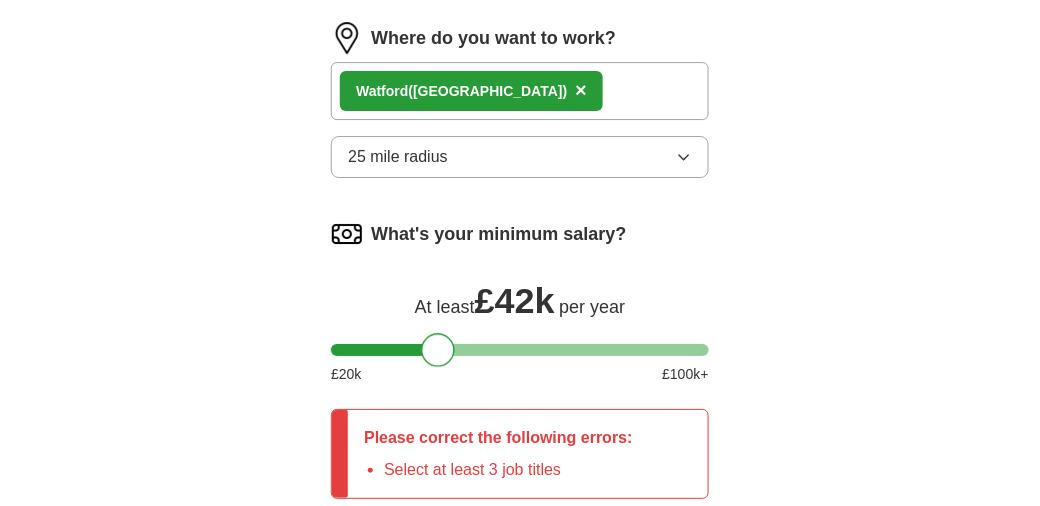 click at bounding box center [520, 350] 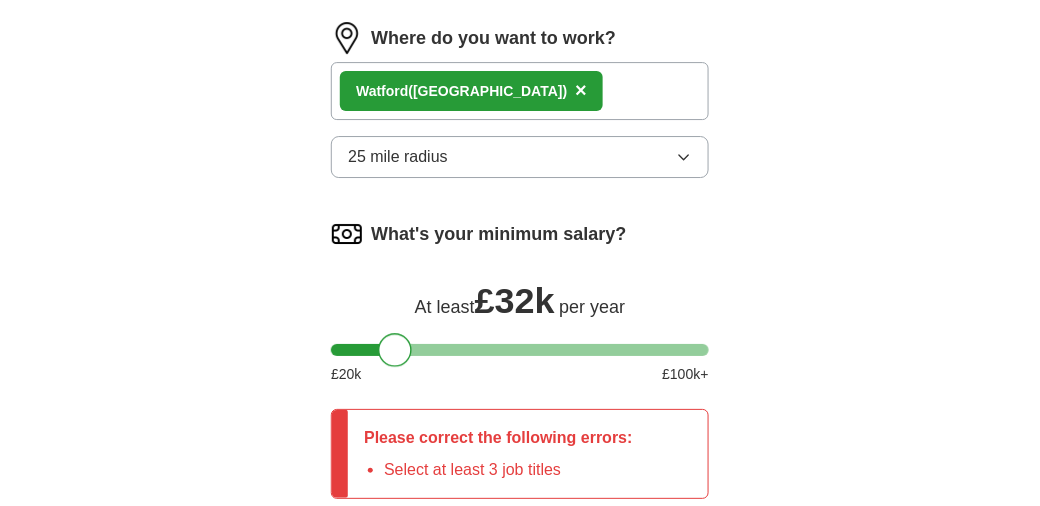 drag, startPoint x: 440, startPoint y: 338, endPoint x: 398, endPoint y: 341, distance: 42.107006 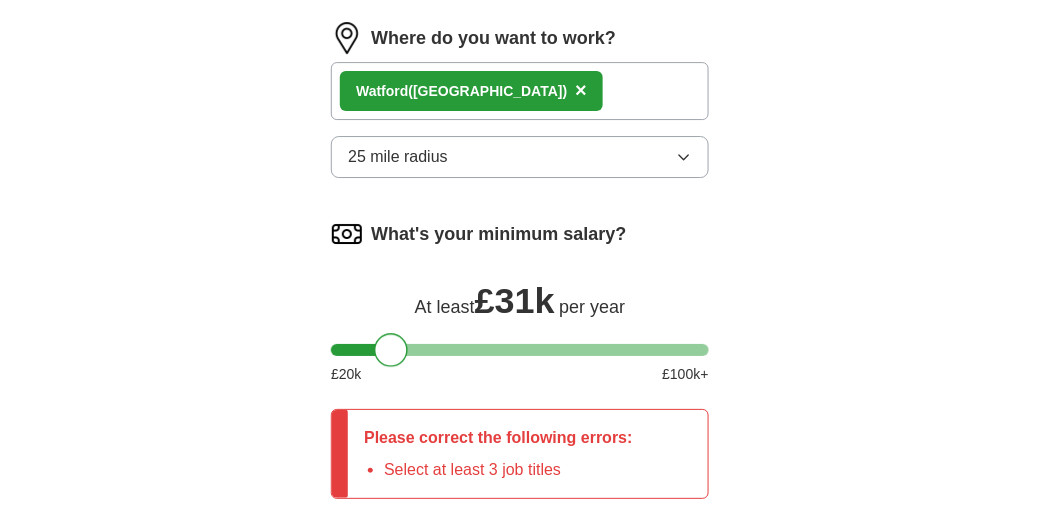 click at bounding box center (391, 350) 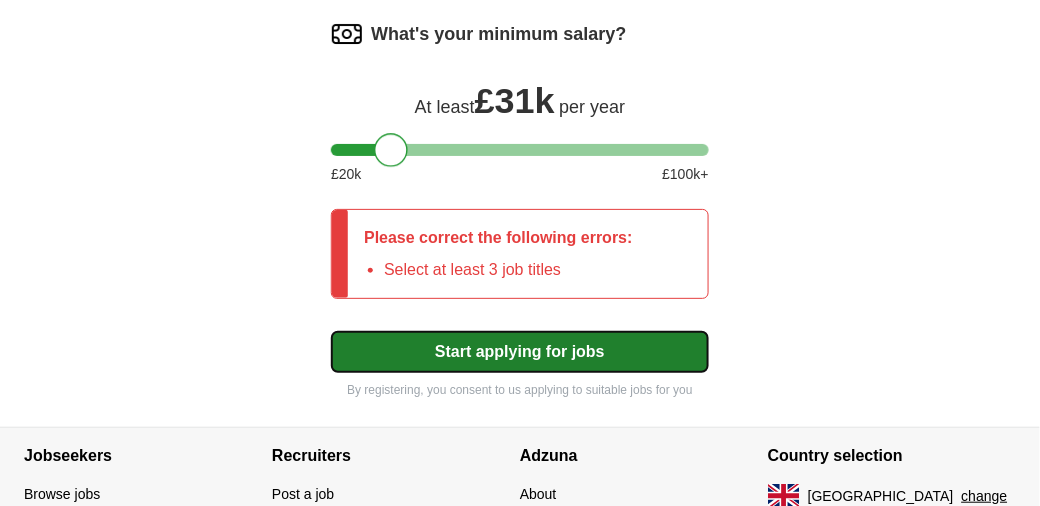 click on "Start applying for jobs" at bounding box center [520, 352] 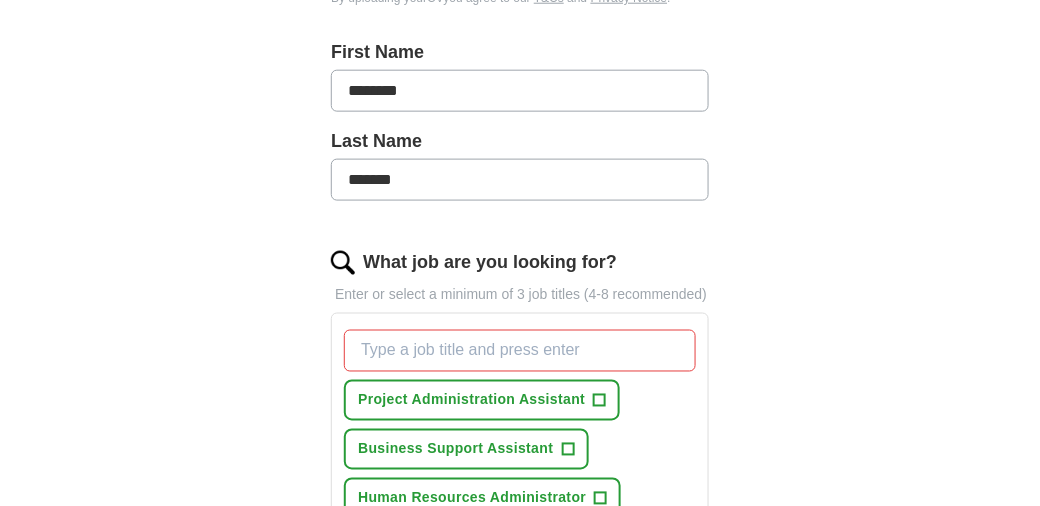 scroll, scrollTop: 547, scrollLeft: 0, axis: vertical 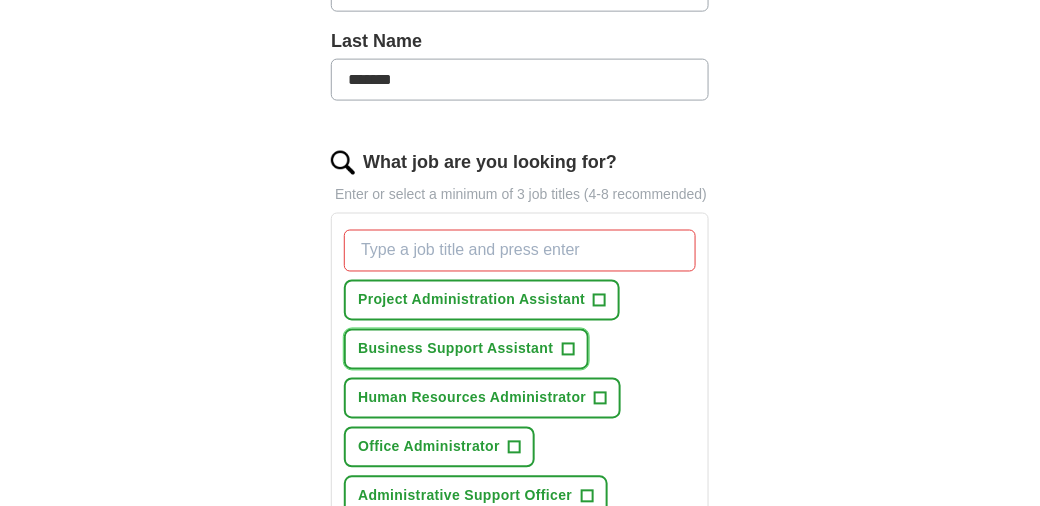 click on "Business Support Assistant" at bounding box center (455, 349) 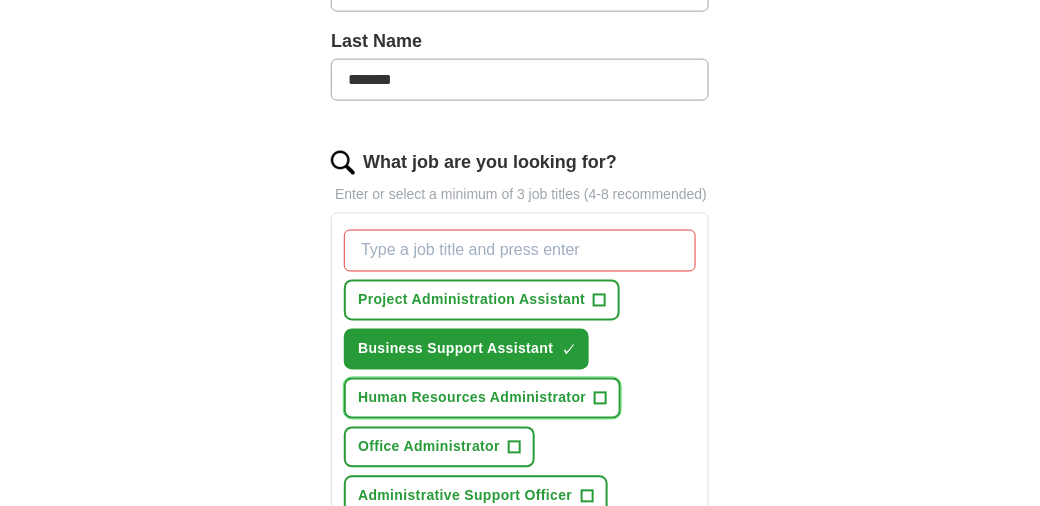 click on "Human Resources Administrator" at bounding box center [472, 398] 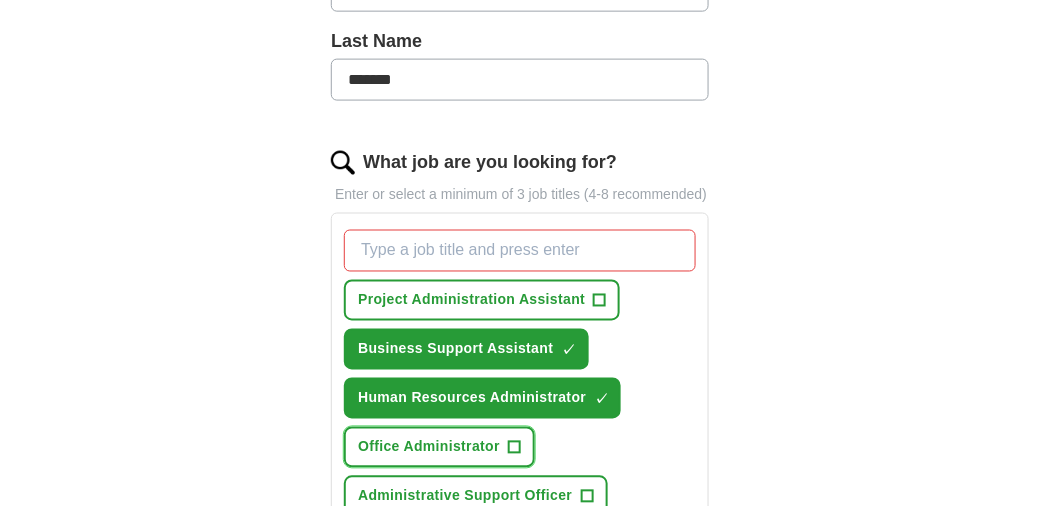 click on "Office Administrator" at bounding box center [429, 447] 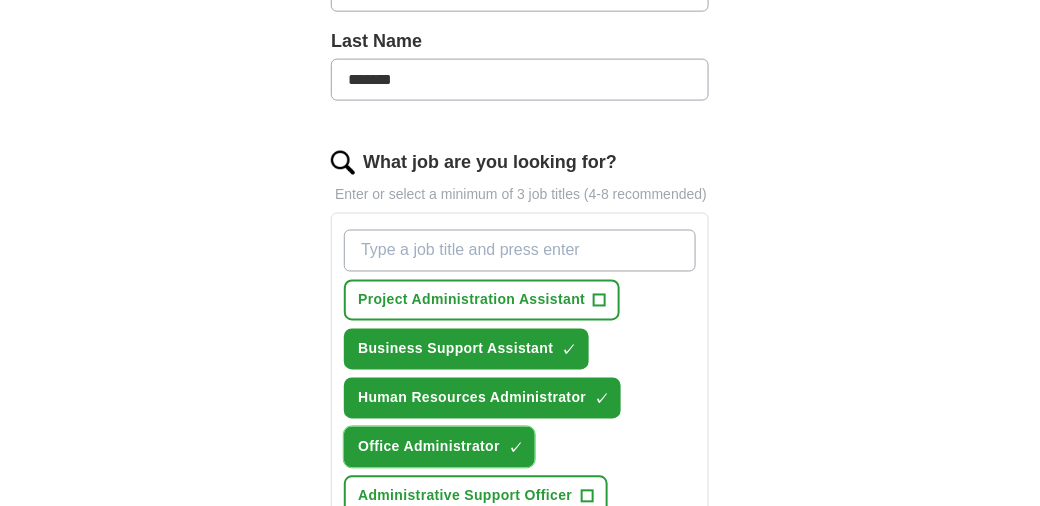 scroll, scrollTop: 647, scrollLeft: 0, axis: vertical 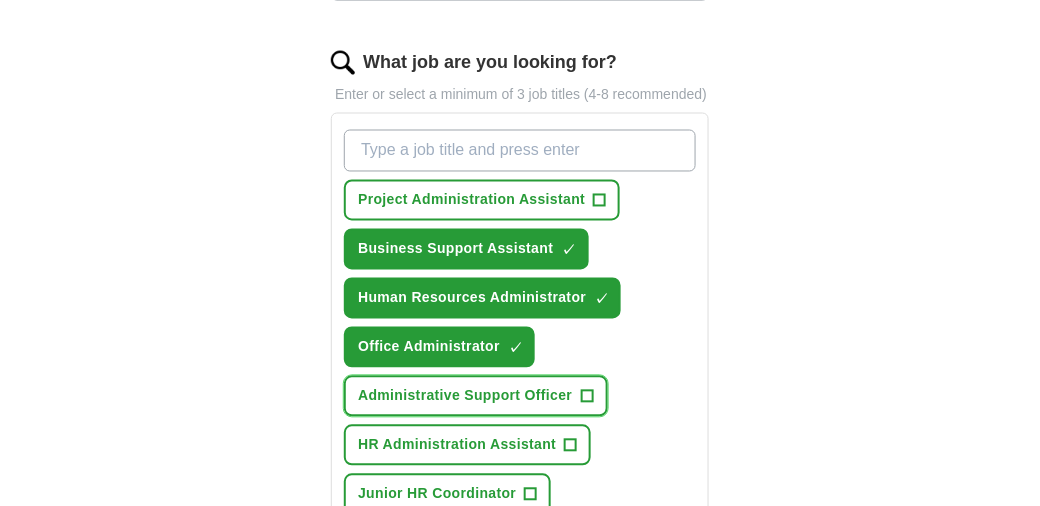 click on "Administrative Support Officer" at bounding box center (465, 396) 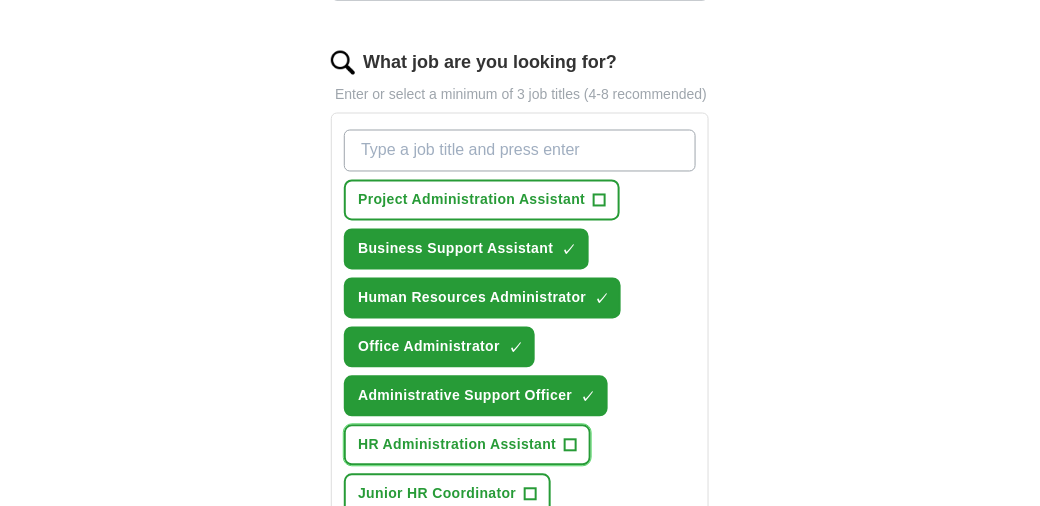 click on "HR Administration Assistant" at bounding box center [457, 445] 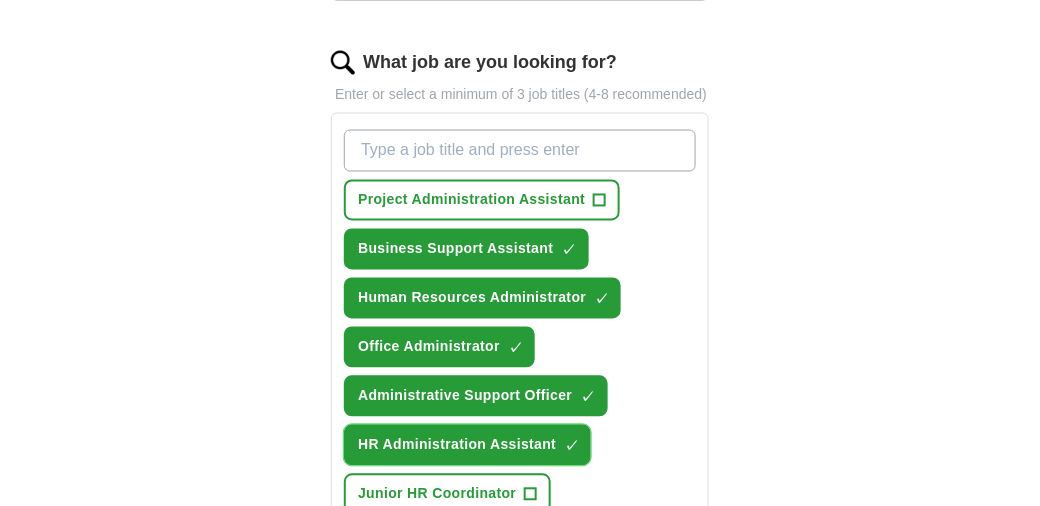 scroll, scrollTop: 747, scrollLeft: 0, axis: vertical 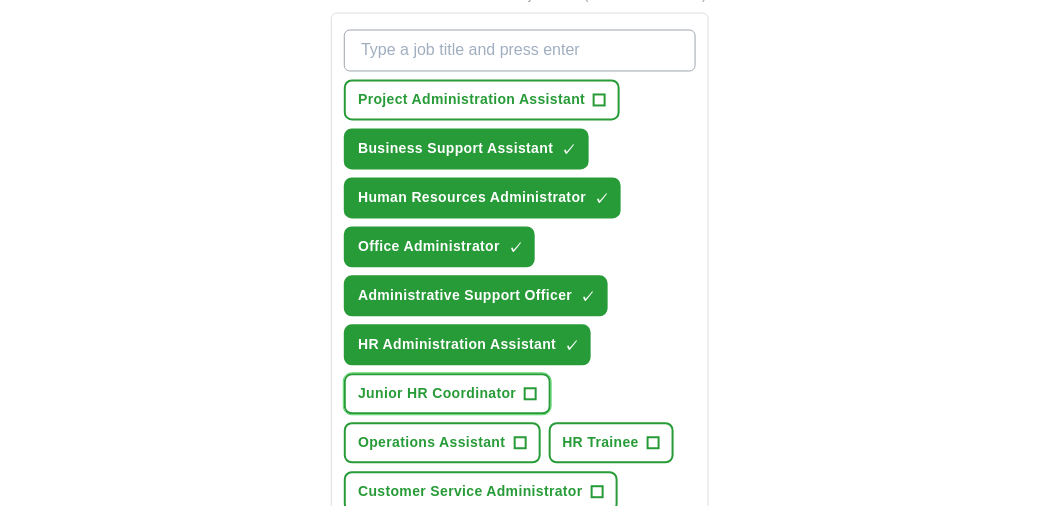 click on "Junior HR Coordinator" at bounding box center (437, 394) 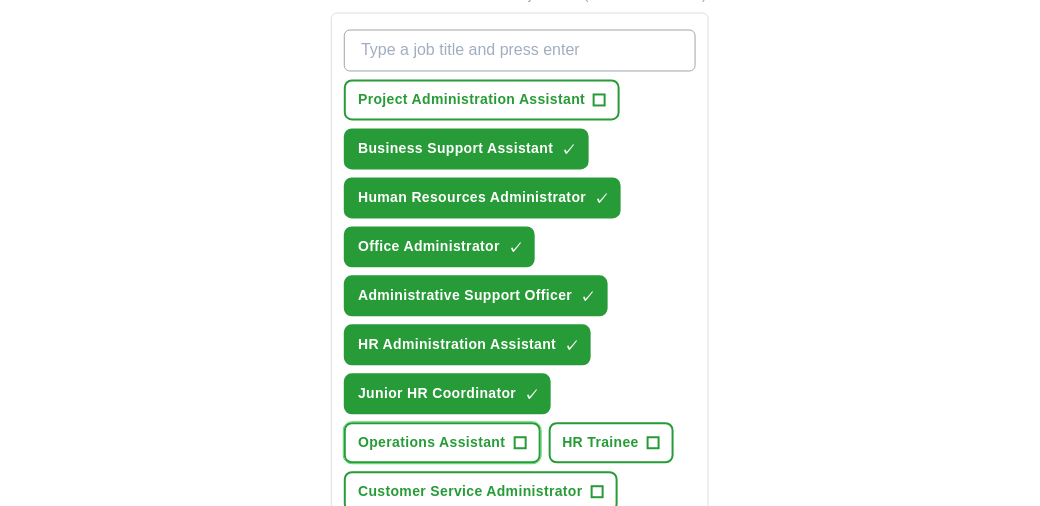 click on "Operations Assistant" at bounding box center (431, 443) 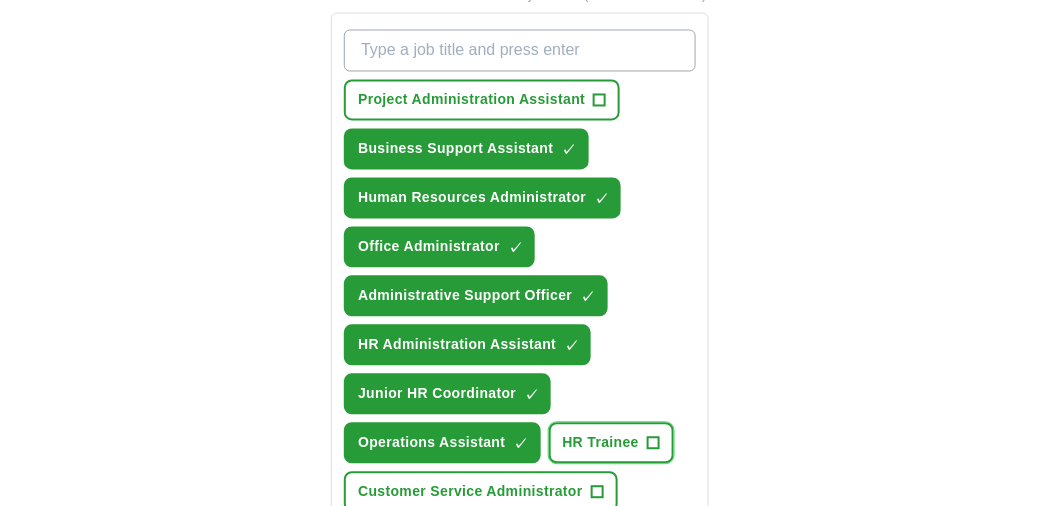 click on "HR Trainee" at bounding box center (601, 443) 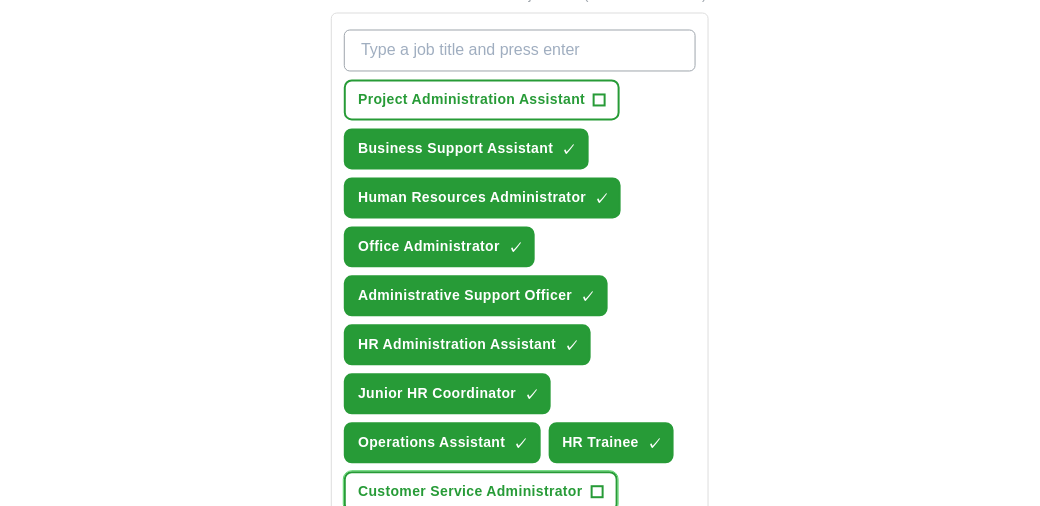 click on "Customer Service Administrator" at bounding box center [470, 492] 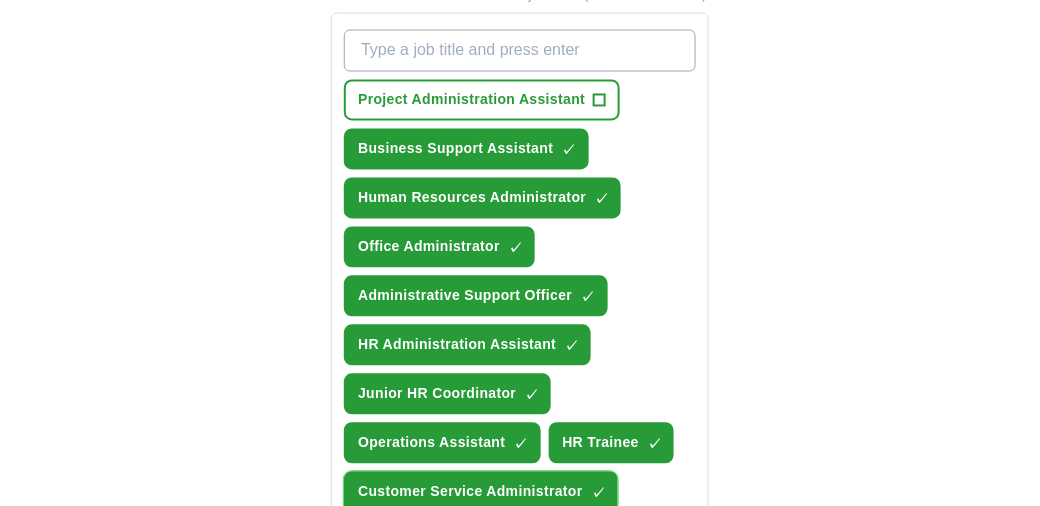 scroll, scrollTop: 847, scrollLeft: 0, axis: vertical 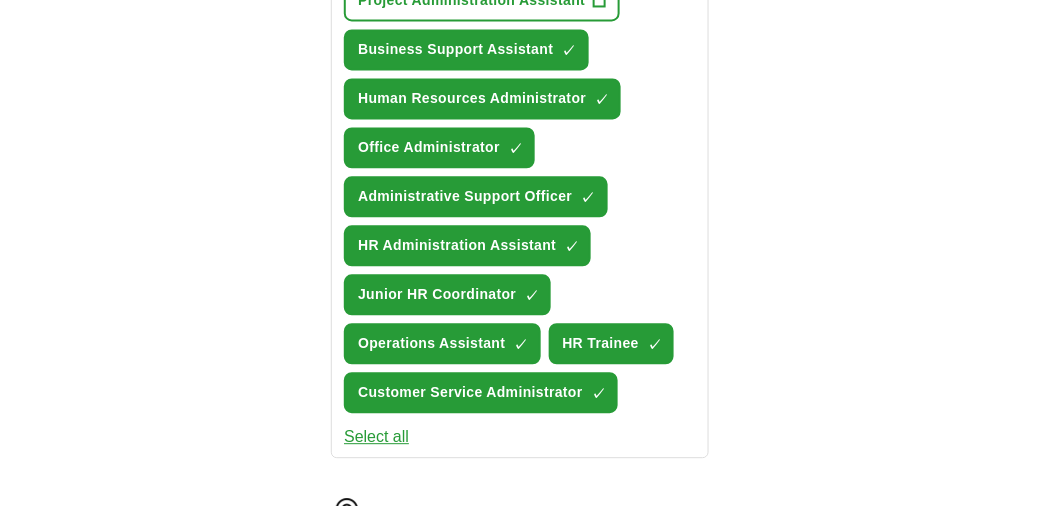 click on "Select all" at bounding box center [376, 437] 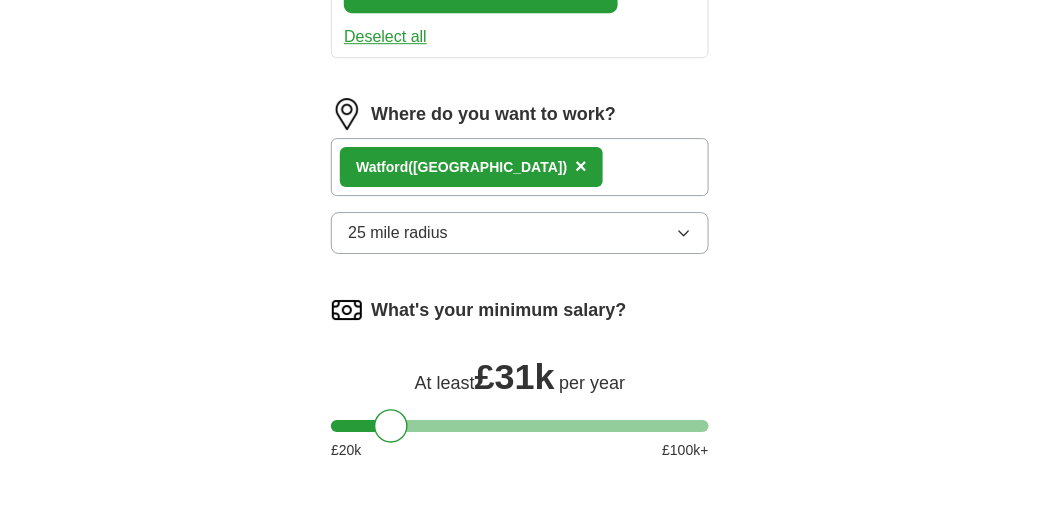scroll, scrollTop: 1447, scrollLeft: 0, axis: vertical 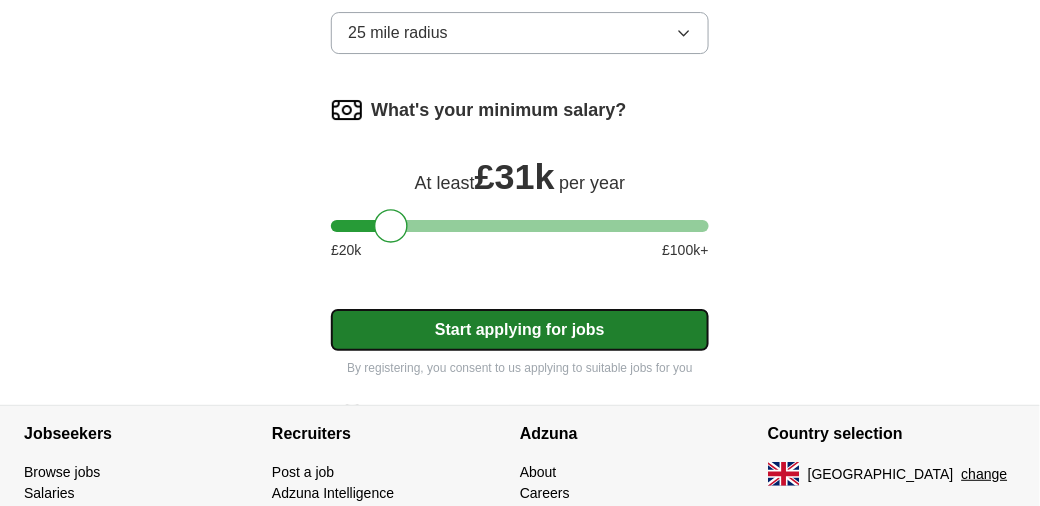 click on "Start applying for jobs" at bounding box center (520, 330) 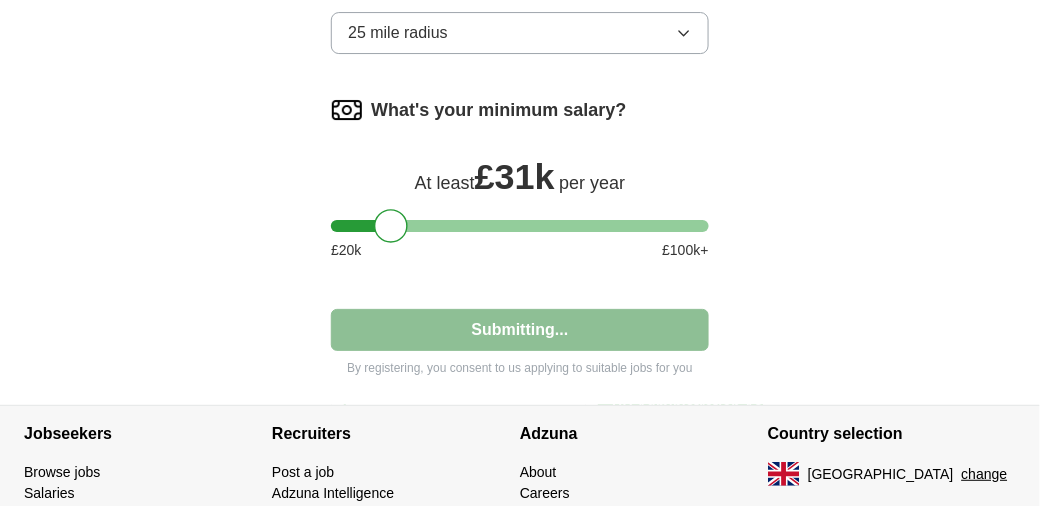 scroll, scrollTop: 0, scrollLeft: 0, axis: both 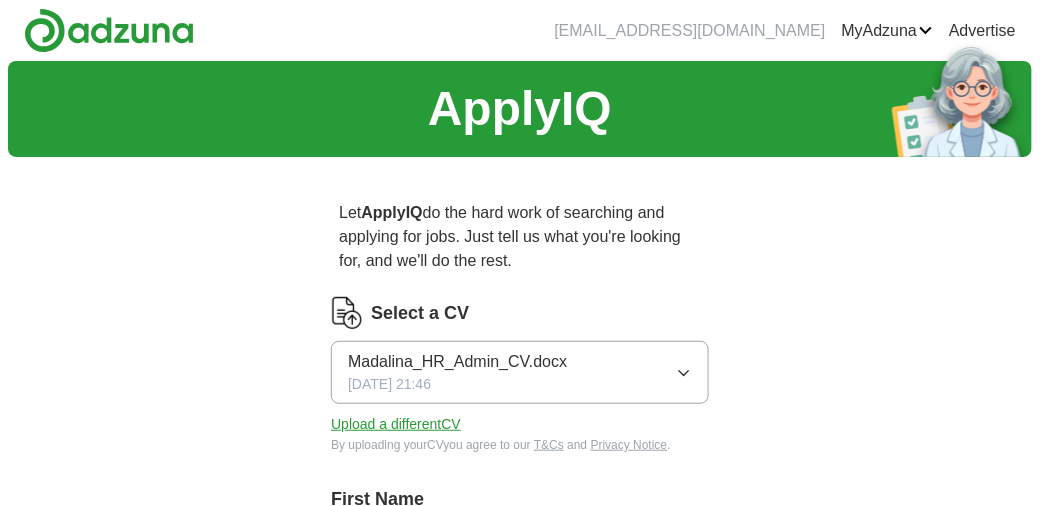 select on "**" 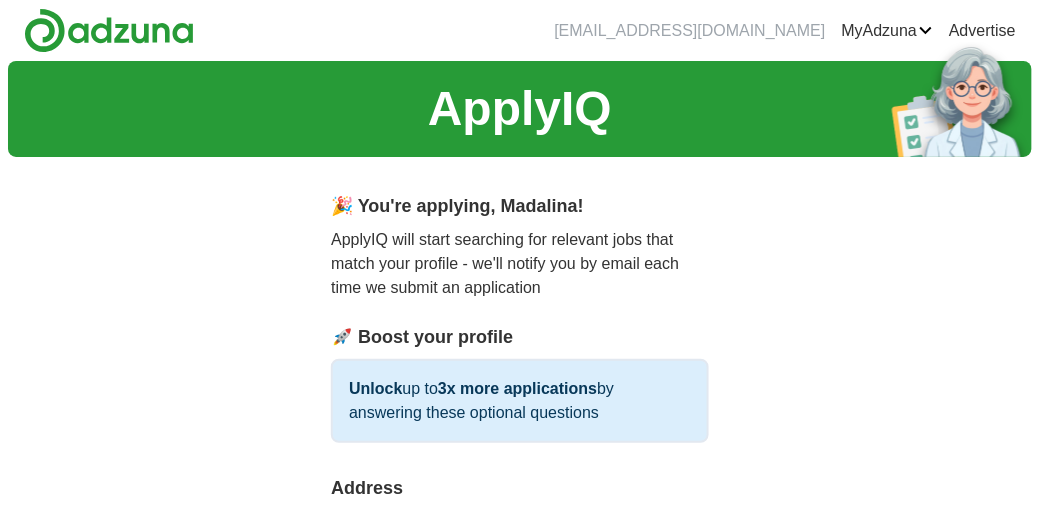 scroll, scrollTop: 200, scrollLeft: 0, axis: vertical 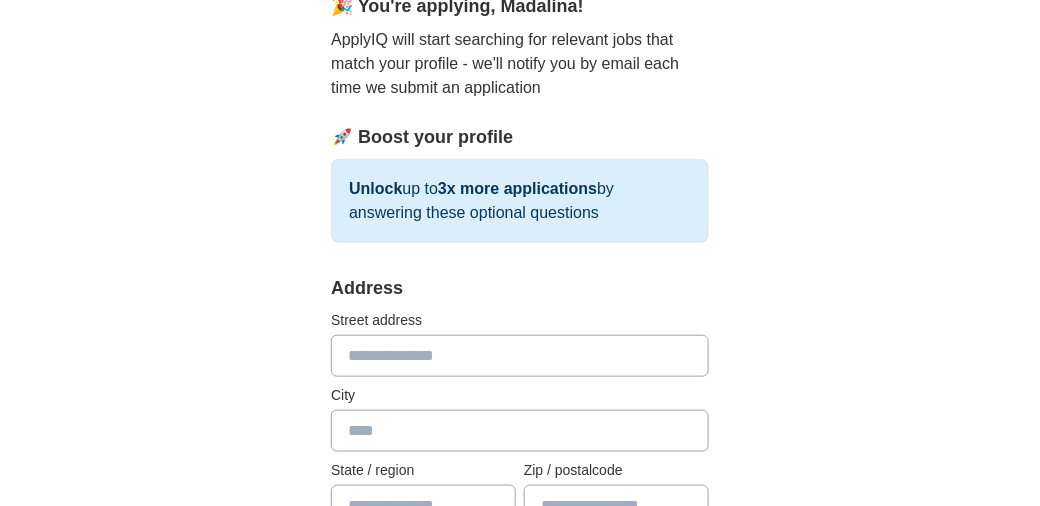 click at bounding box center (520, 356) 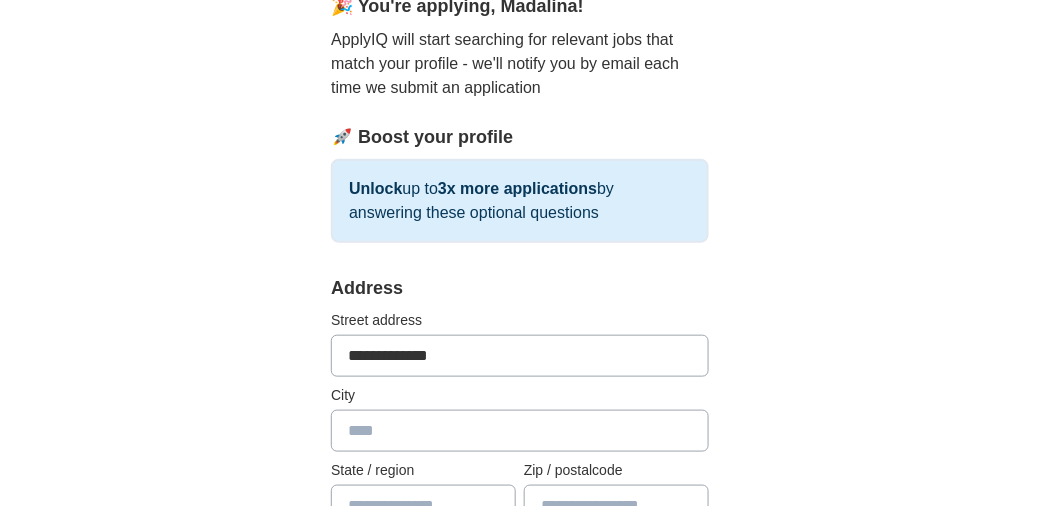 type on "**********" 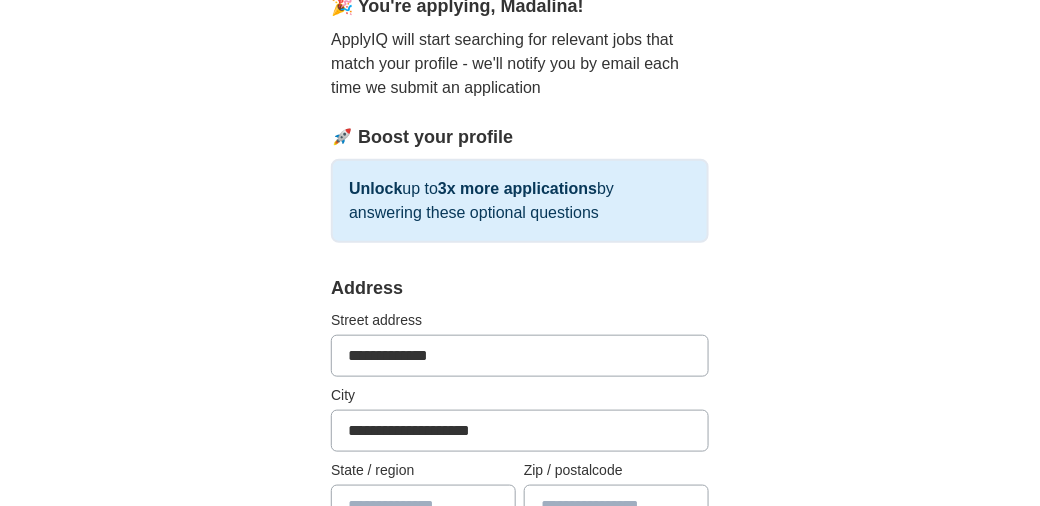type on "**********" 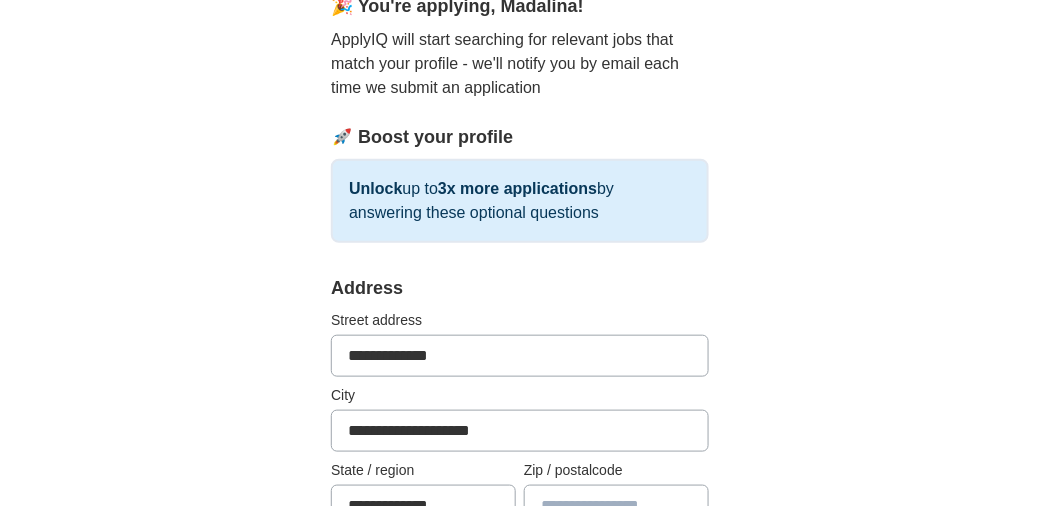 type on "*******" 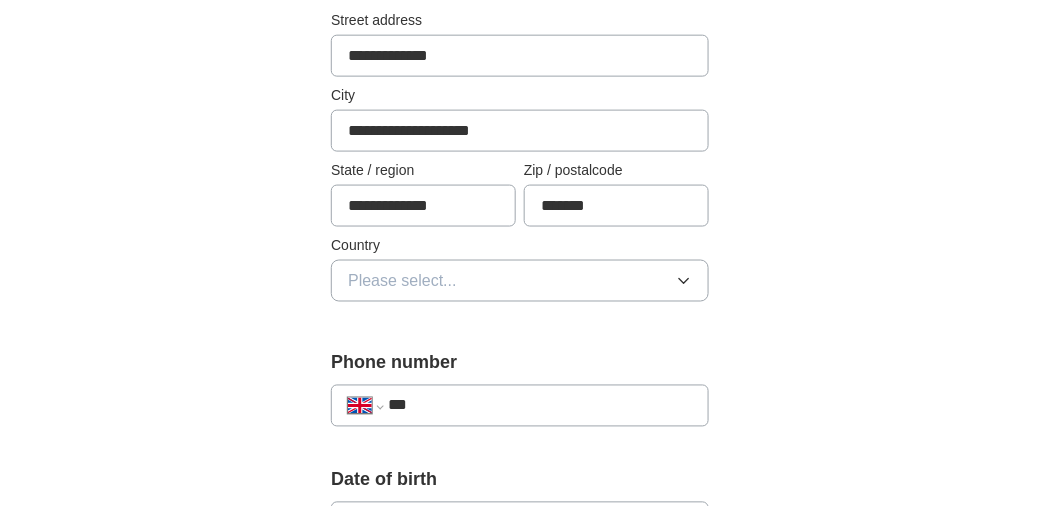 scroll, scrollTop: 600, scrollLeft: 0, axis: vertical 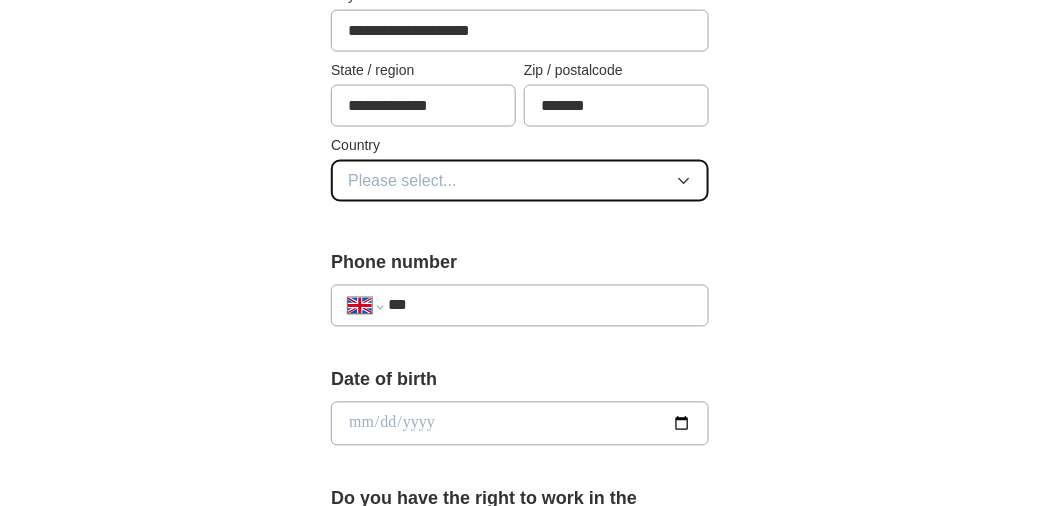 click on "Please select..." at bounding box center (520, 181) 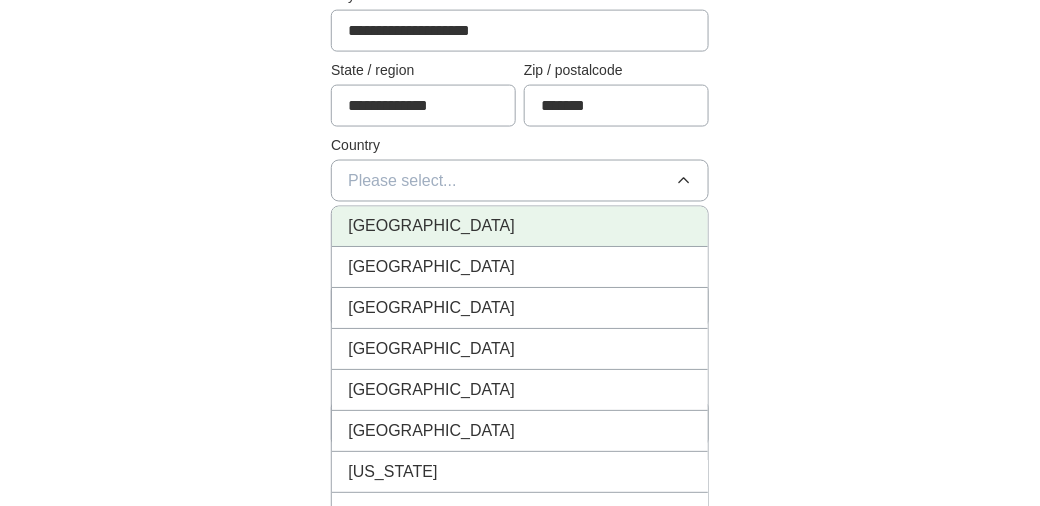 click on "[GEOGRAPHIC_DATA]" at bounding box center (520, 227) 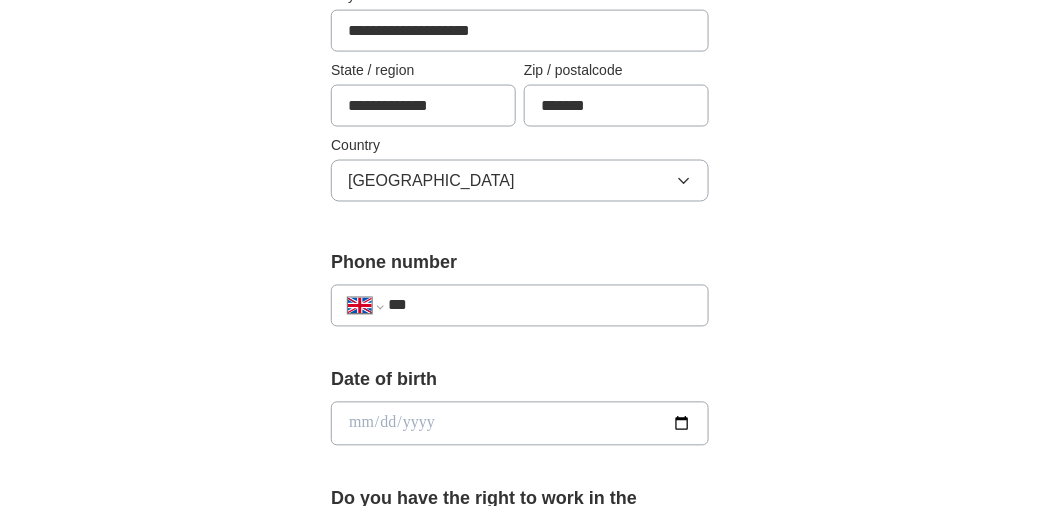 click on "***" at bounding box center [540, 306] 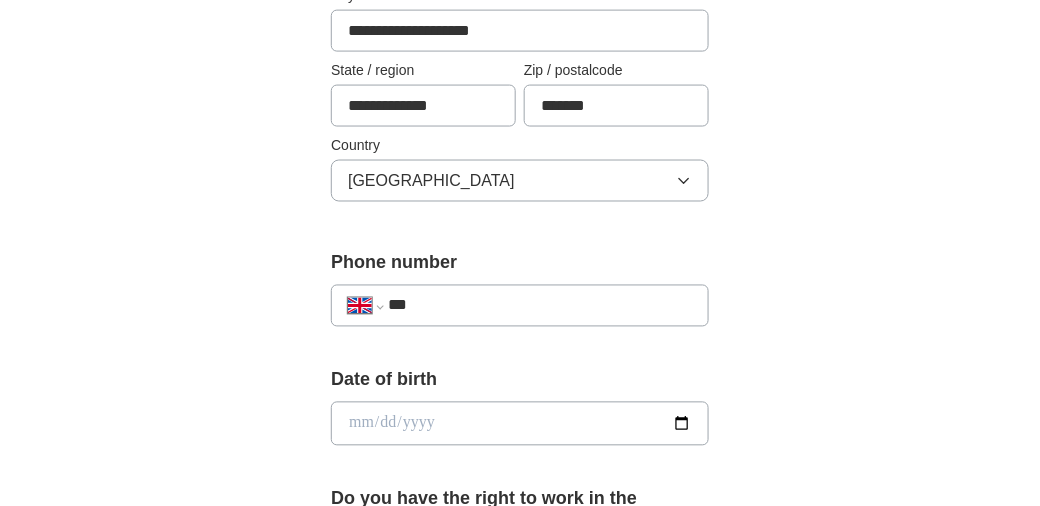 type on "**********" 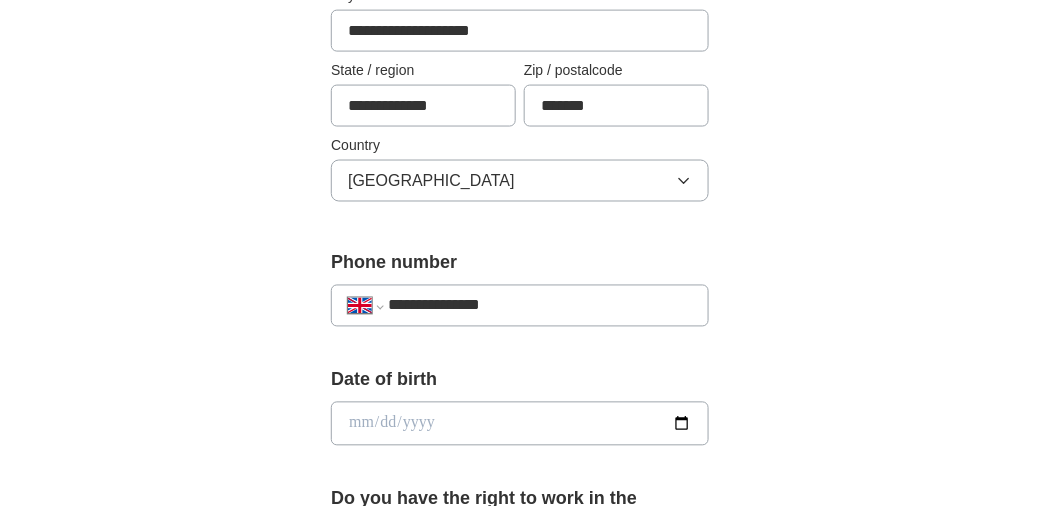 scroll, scrollTop: 700, scrollLeft: 0, axis: vertical 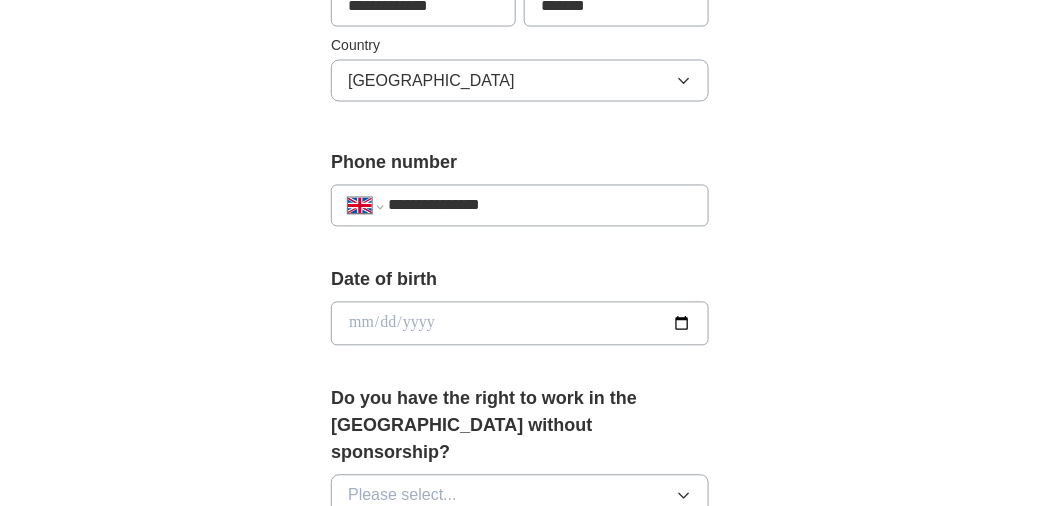 click at bounding box center [520, 324] 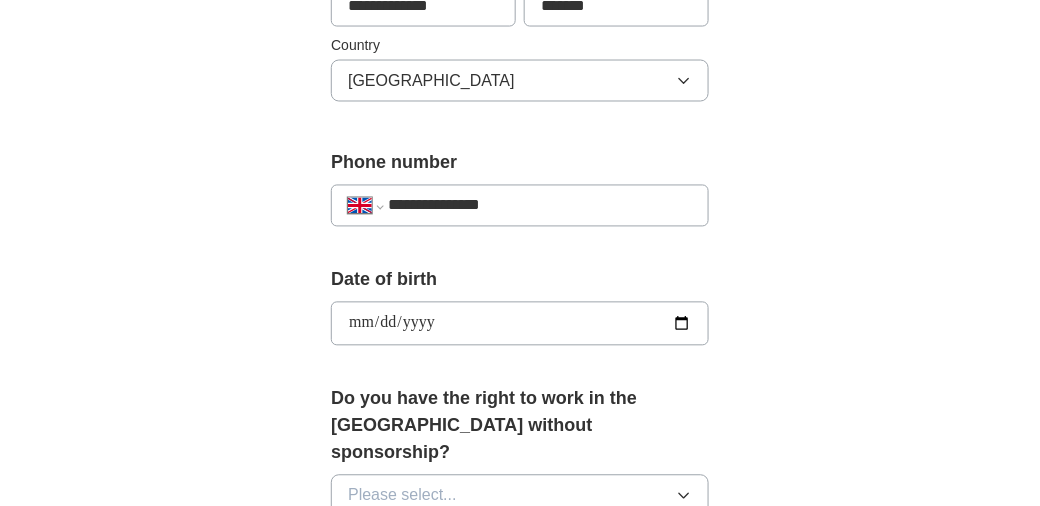 click on "**********" at bounding box center (520, 324) 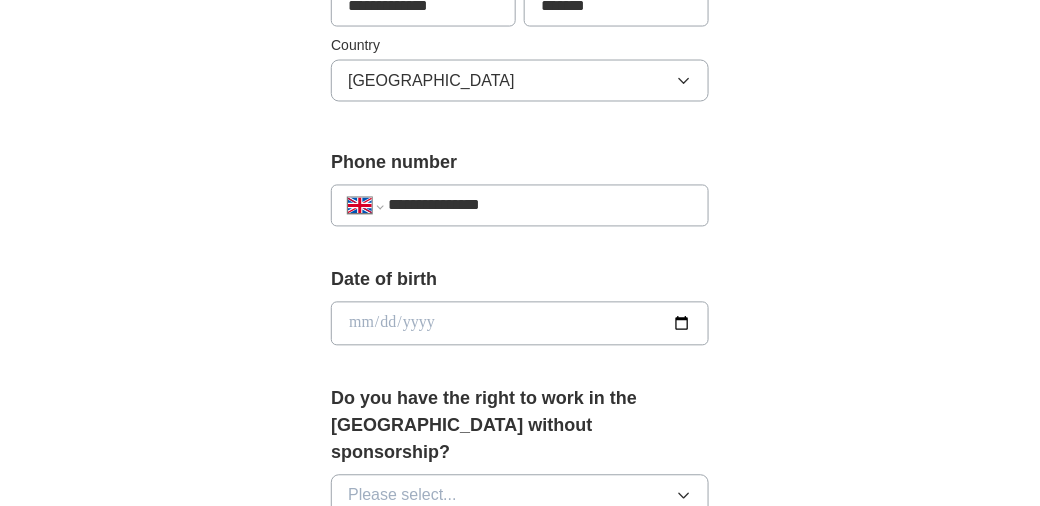 click at bounding box center (520, 324) 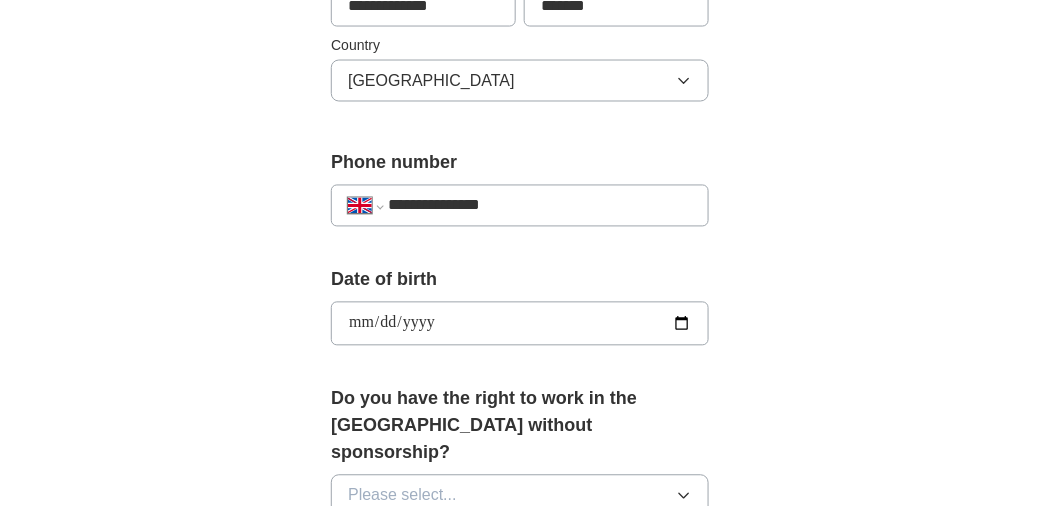 type on "**********" 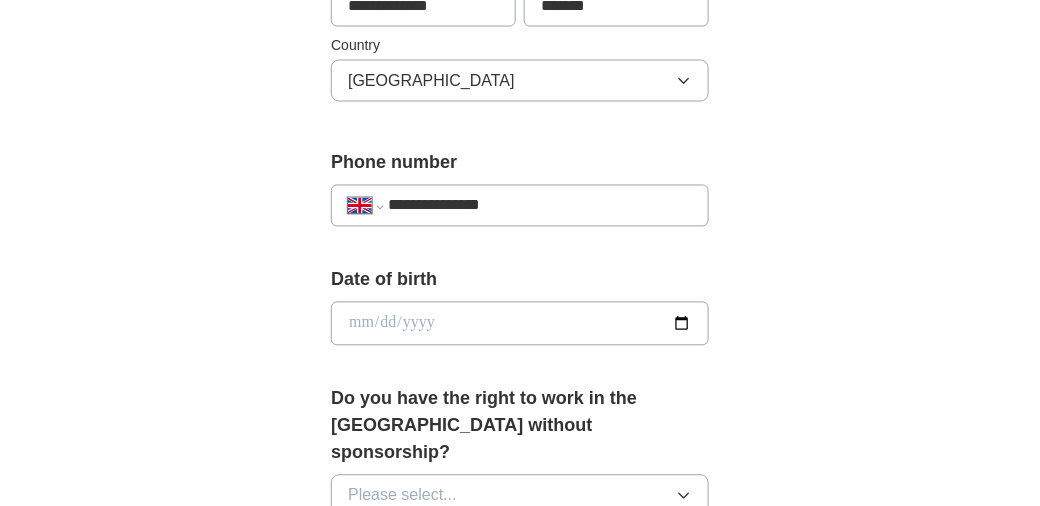click at bounding box center [520, 324] 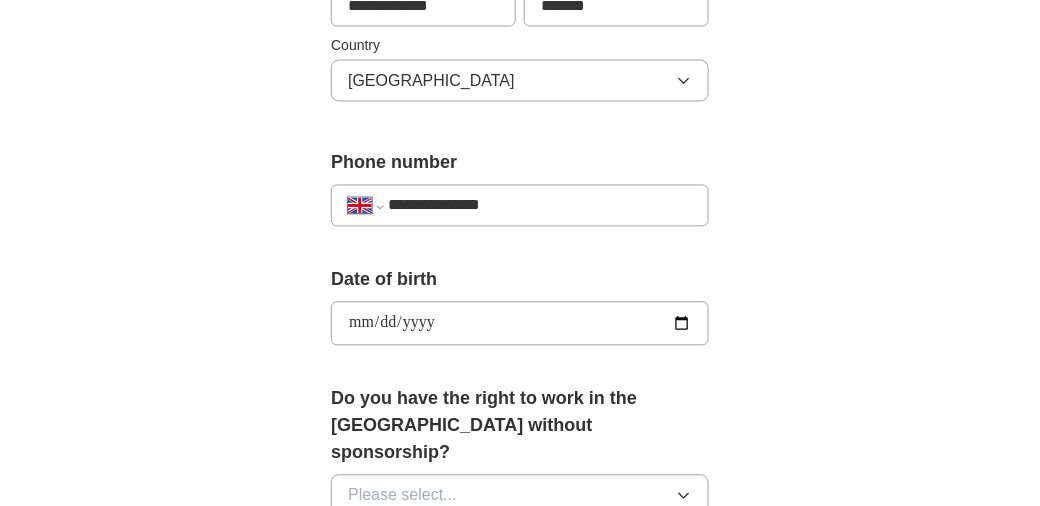 type on "**********" 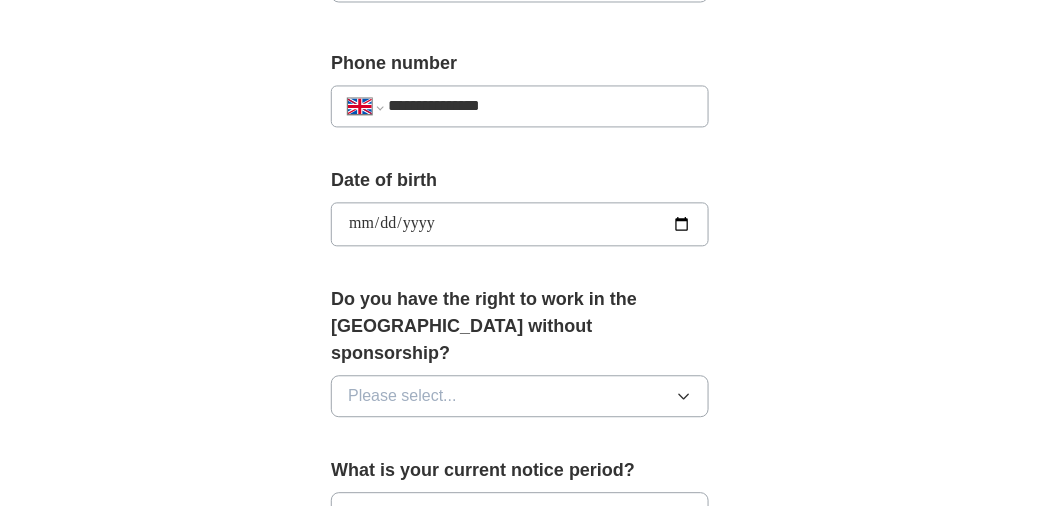 scroll, scrollTop: 900, scrollLeft: 0, axis: vertical 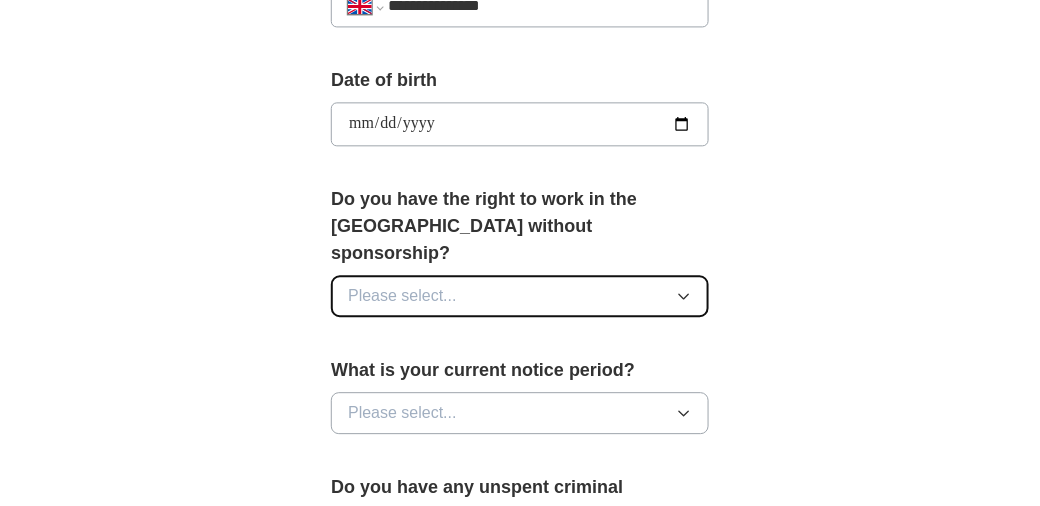 click on "Please select..." at bounding box center (520, 296) 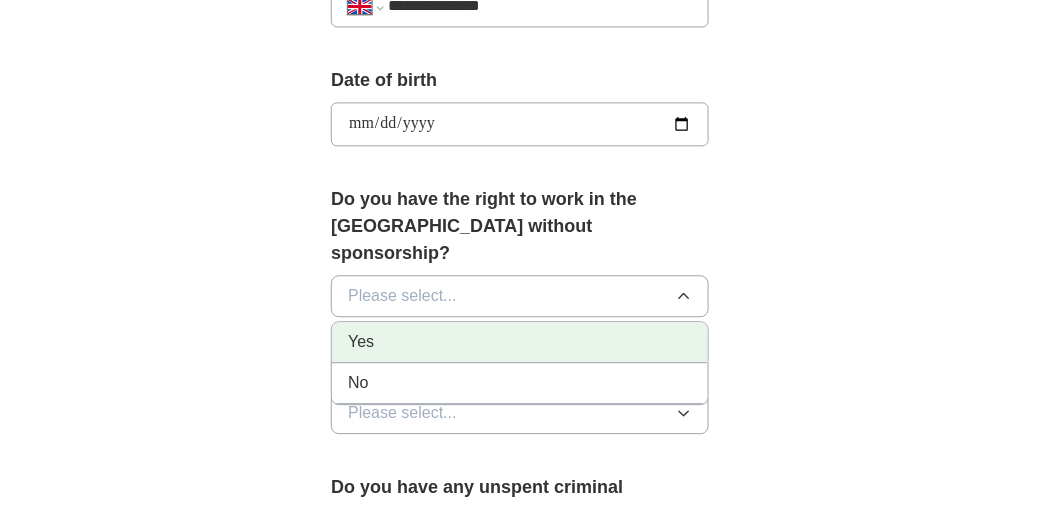 click on "Yes" at bounding box center [520, 342] 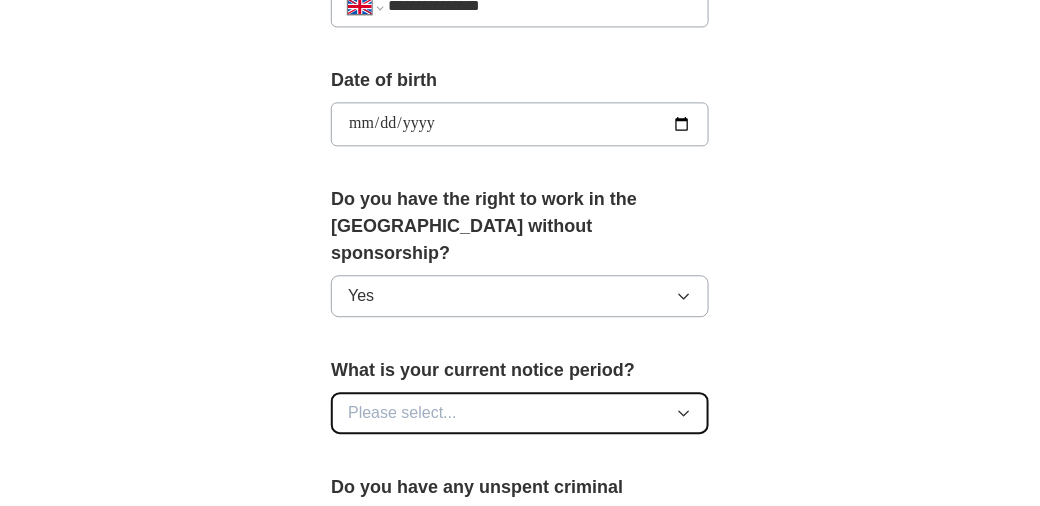 click on "Please select..." at bounding box center (520, 413) 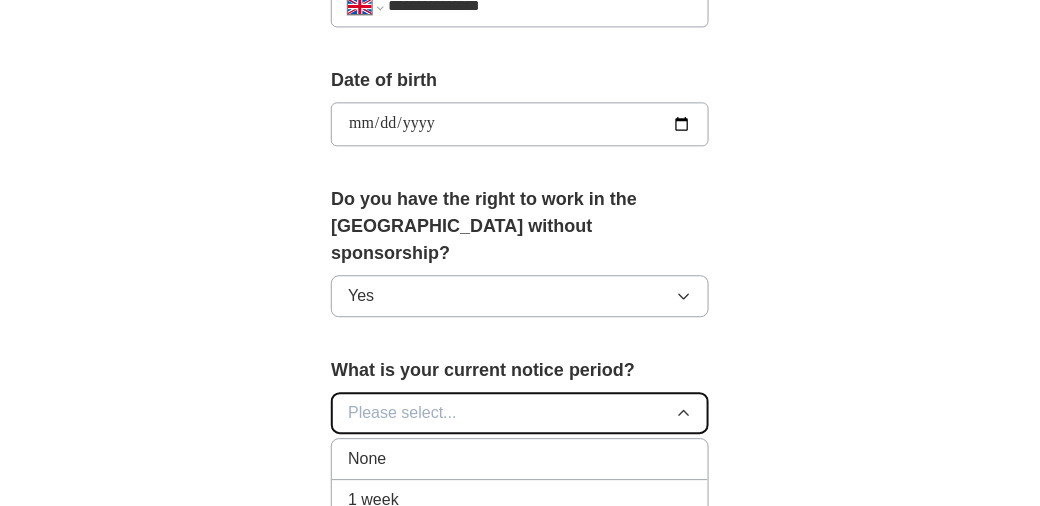 scroll, scrollTop: 1000, scrollLeft: 0, axis: vertical 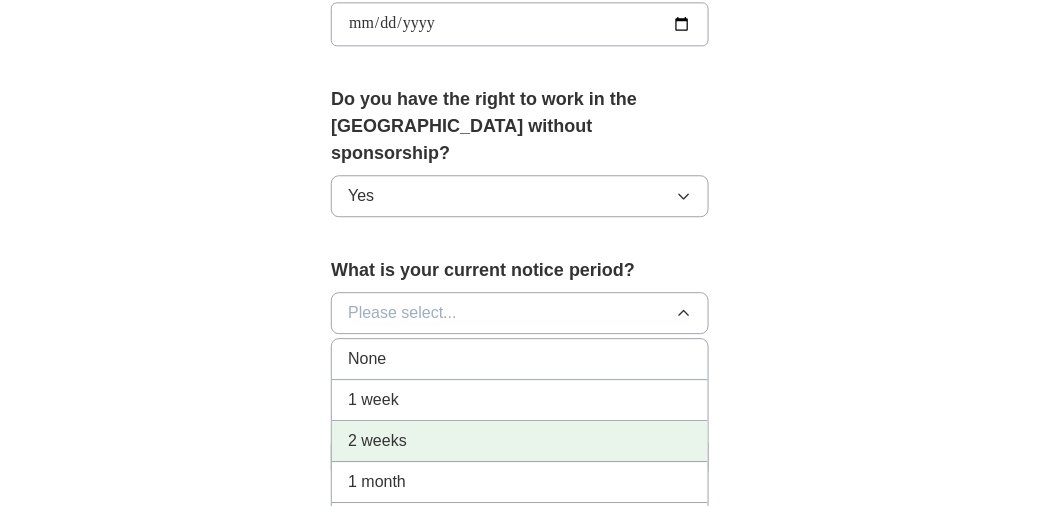 click on "2 weeks" at bounding box center [520, 441] 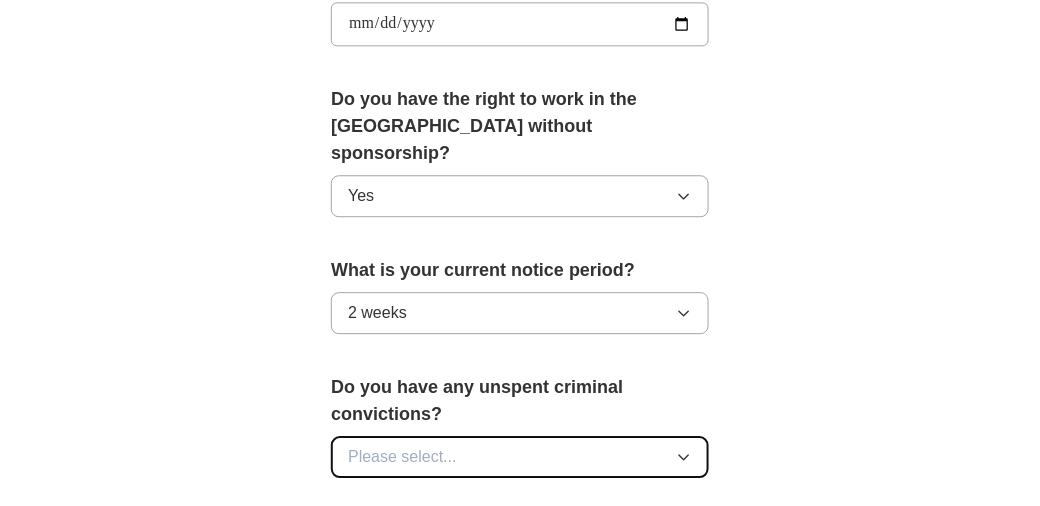 click on "Please select..." at bounding box center (520, 457) 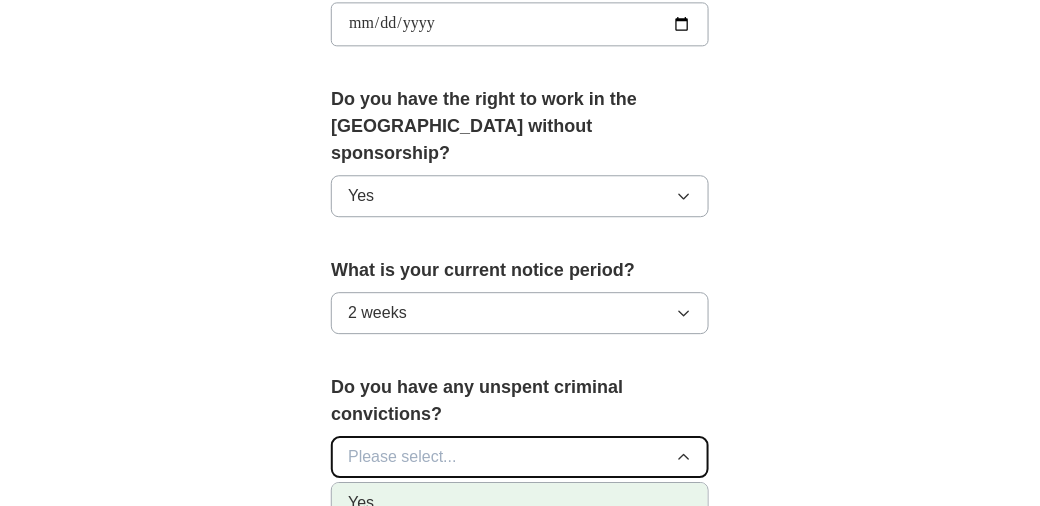 scroll, scrollTop: 1100, scrollLeft: 0, axis: vertical 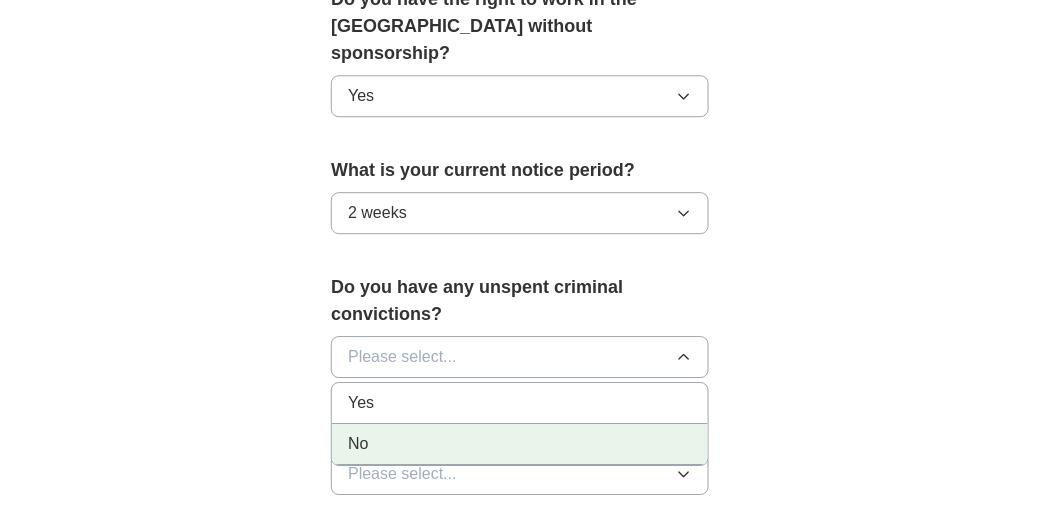 click on "No" at bounding box center (520, 444) 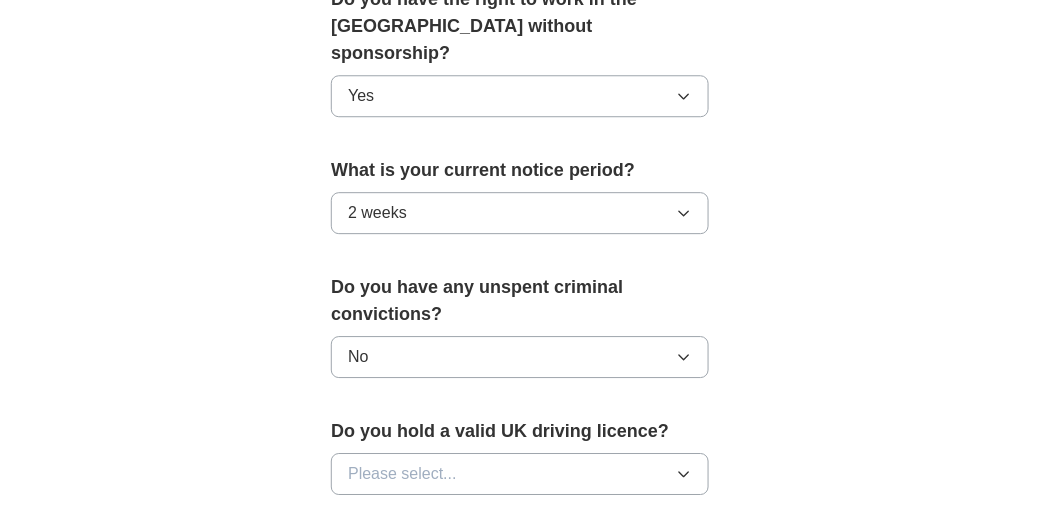 scroll, scrollTop: 1200, scrollLeft: 0, axis: vertical 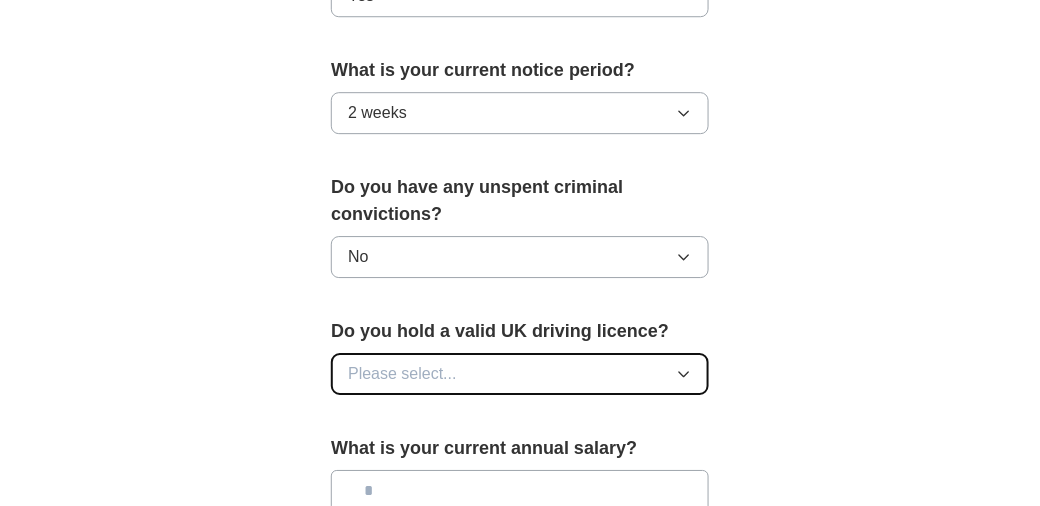 click on "Please select..." at bounding box center (520, 374) 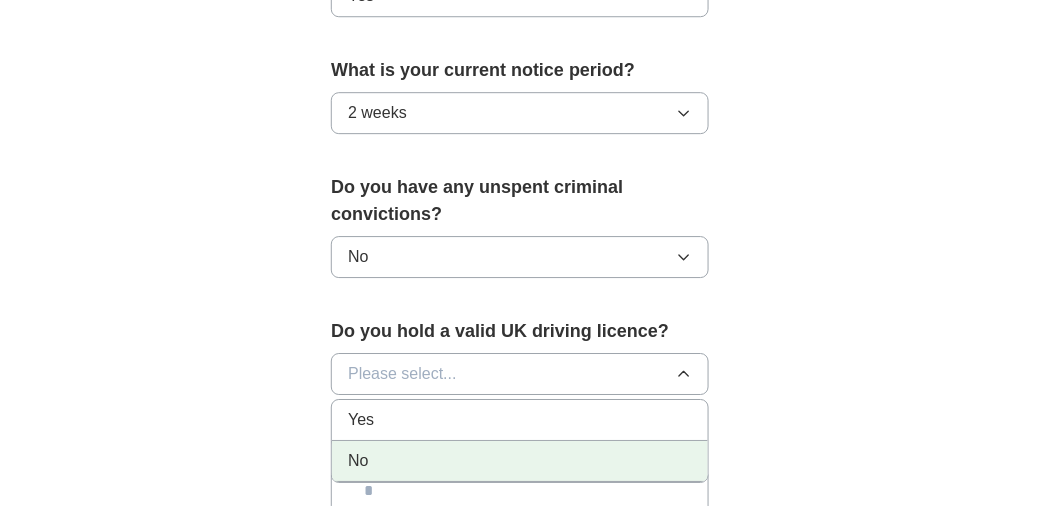 click on "No" at bounding box center (520, 461) 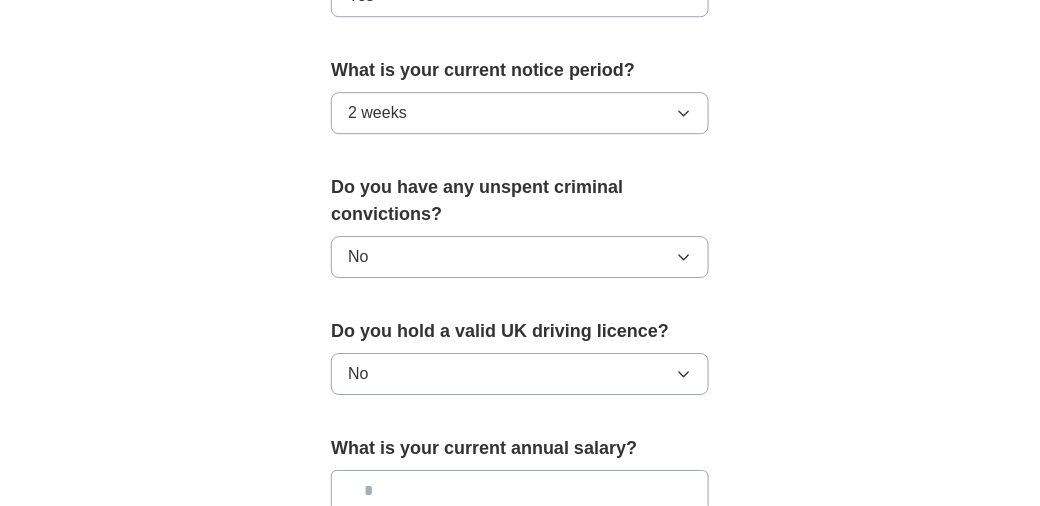 scroll, scrollTop: 1300, scrollLeft: 0, axis: vertical 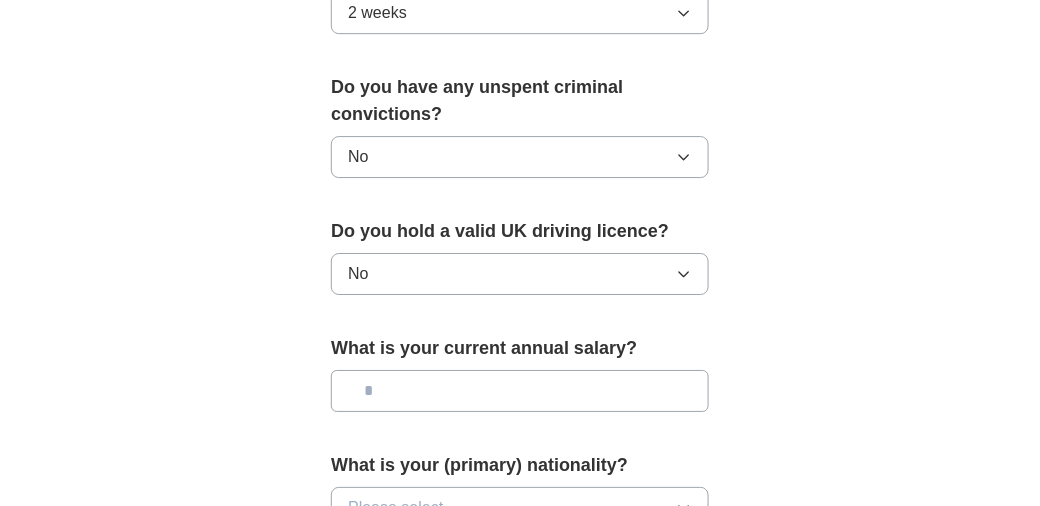 click at bounding box center [520, 391] 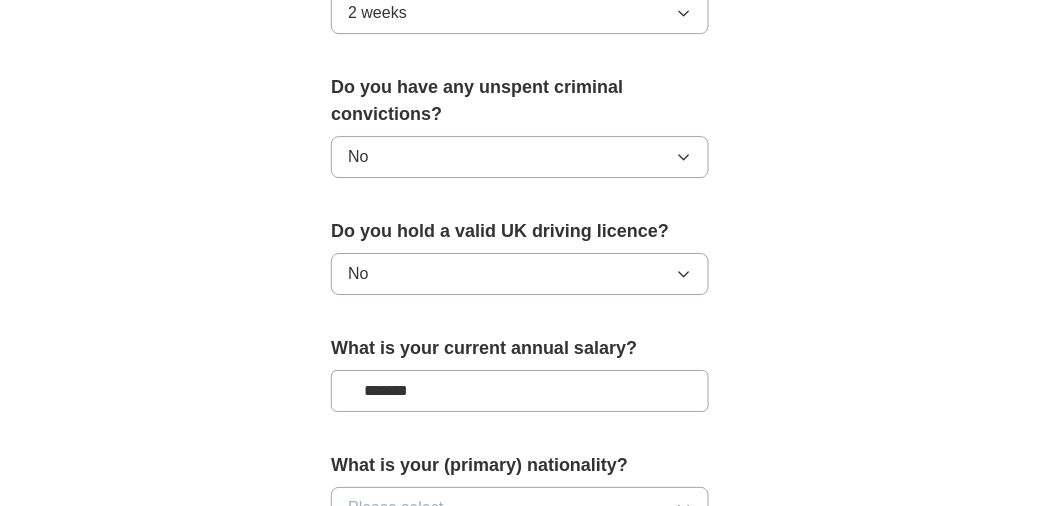 scroll, scrollTop: 1400, scrollLeft: 0, axis: vertical 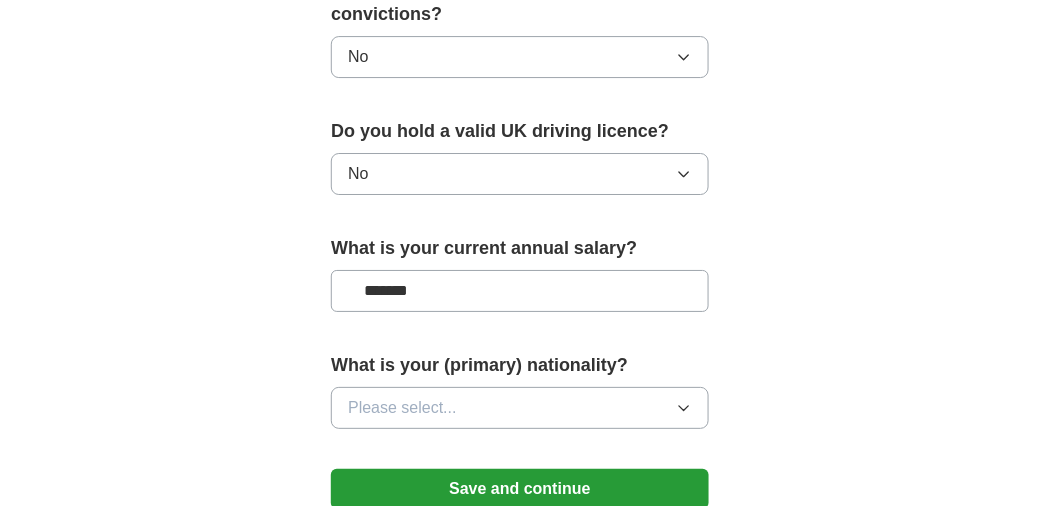 type on "*******" 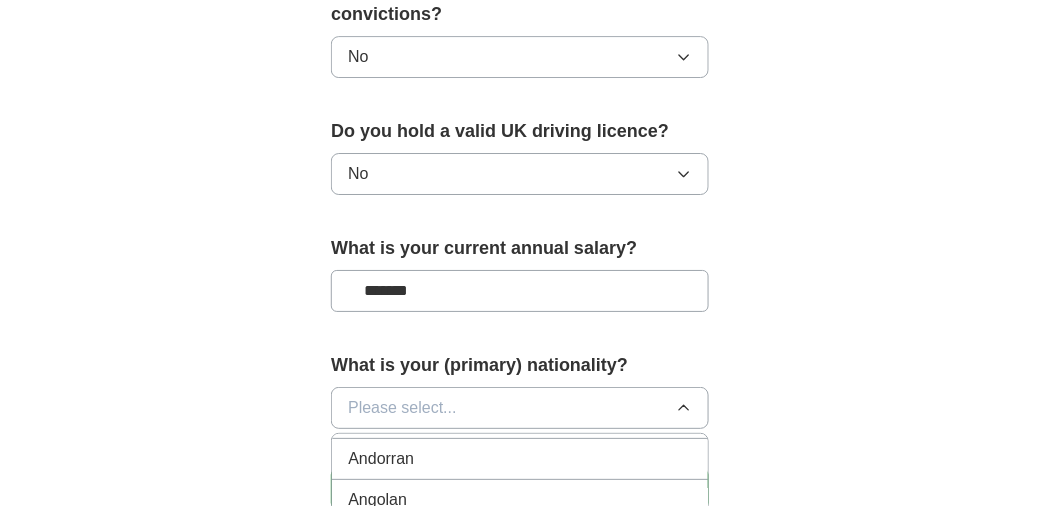 scroll, scrollTop: 400, scrollLeft: 0, axis: vertical 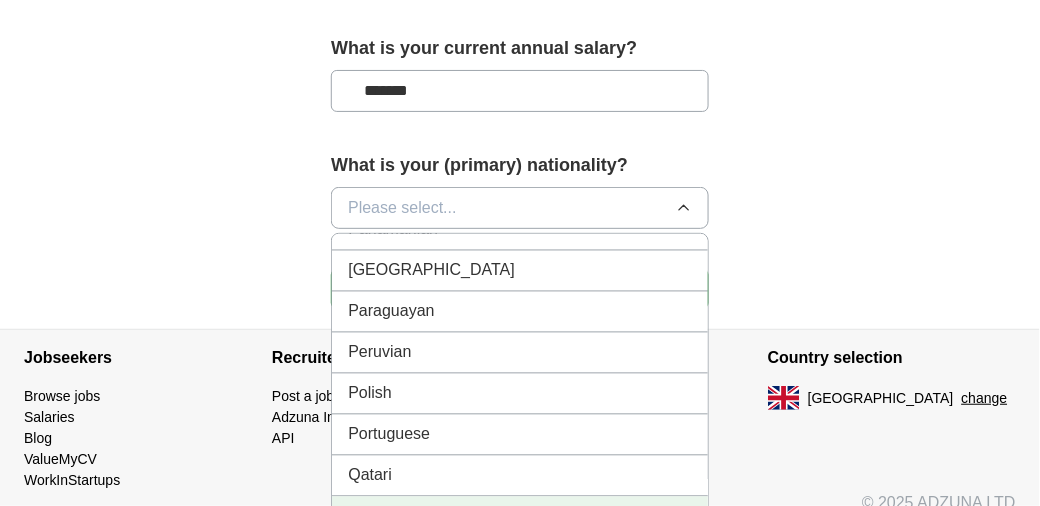 click on "Romanian" at bounding box center (520, 517) 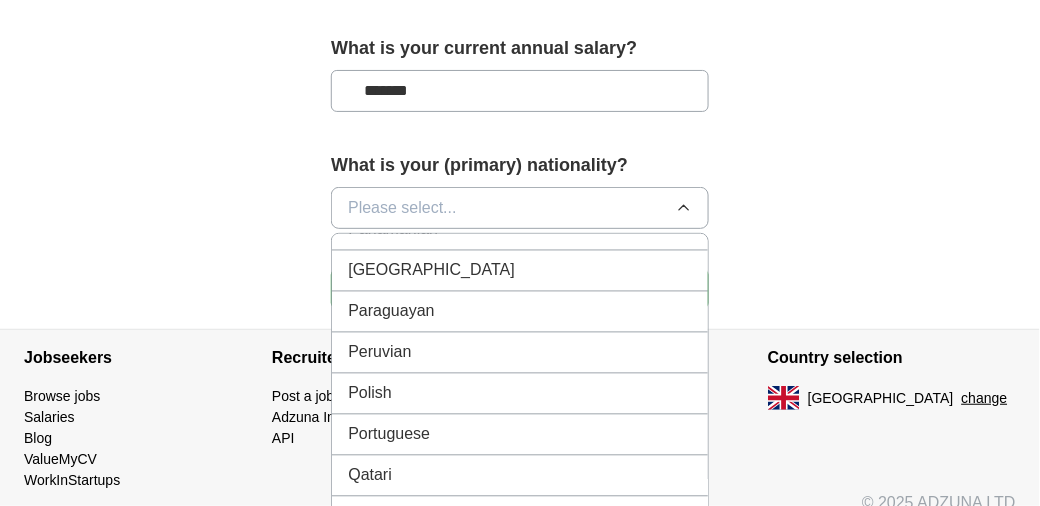 scroll, scrollTop: 1586, scrollLeft: 0, axis: vertical 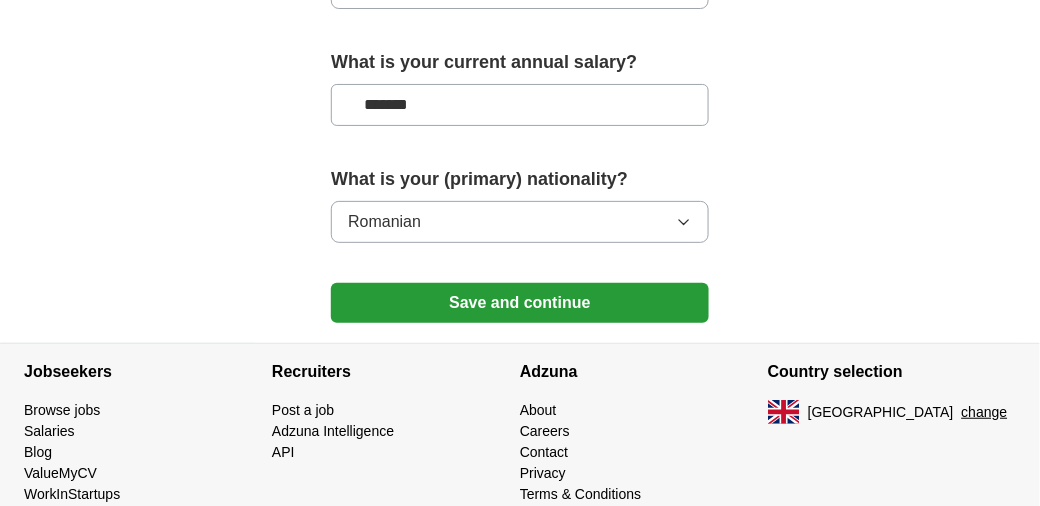 click on "Save and continue" at bounding box center (520, 303) 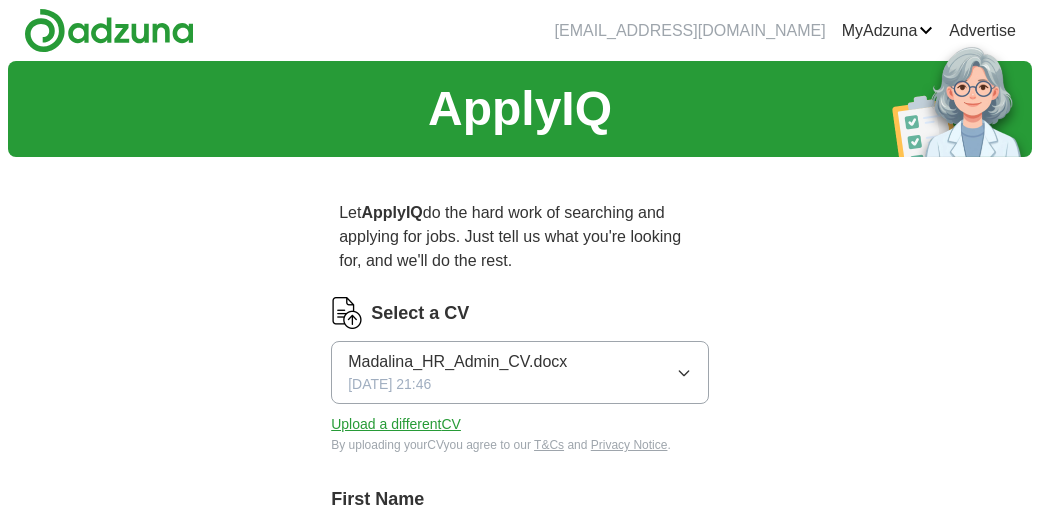 scroll, scrollTop: 0, scrollLeft: 0, axis: both 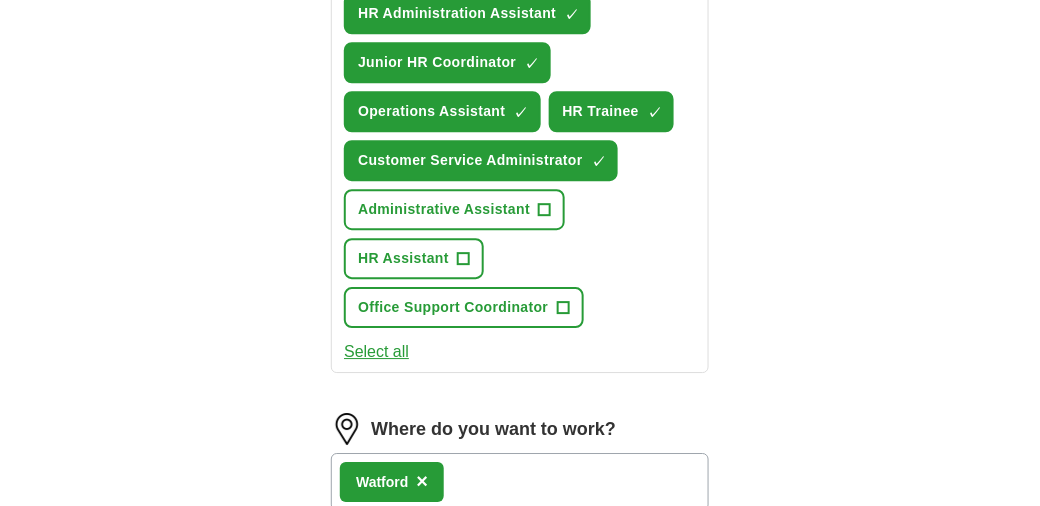 click on "Select all" at bounding box center [376, 352] 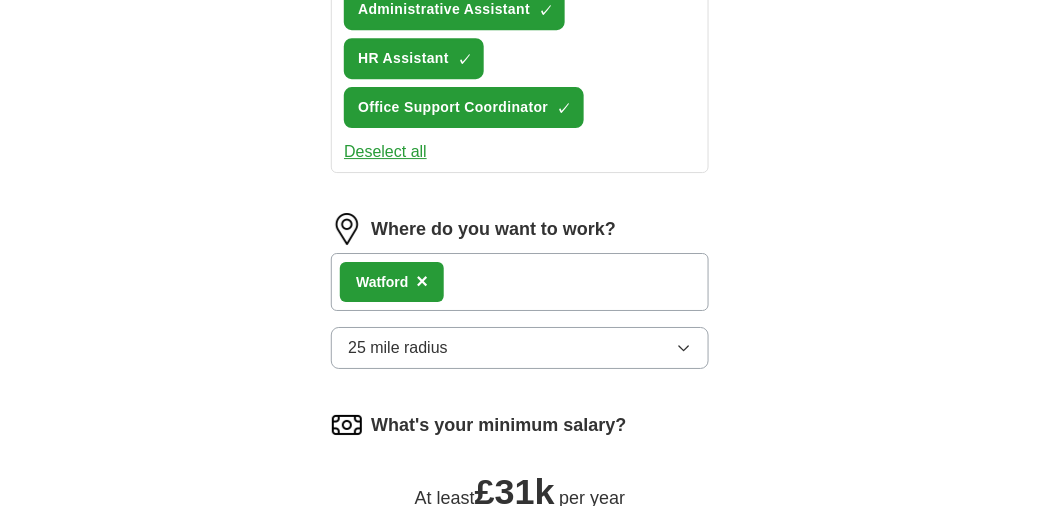 scroll, scrollTop: 1400, scrollLeft: 0, axis: vertical 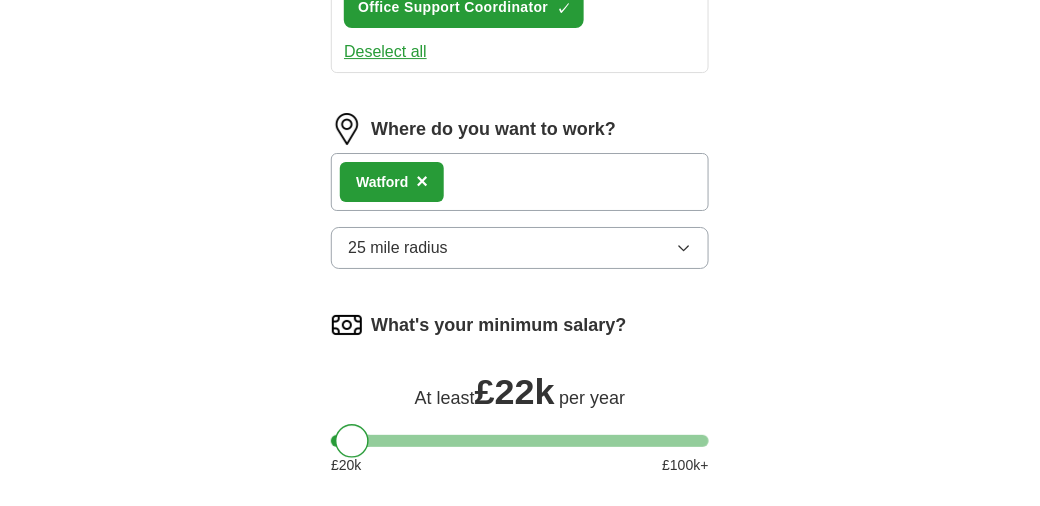 drag, startPoint x: 390, startPoint y: 433, endPoint x: 353, endPoint y: 442, distance: 38.078865 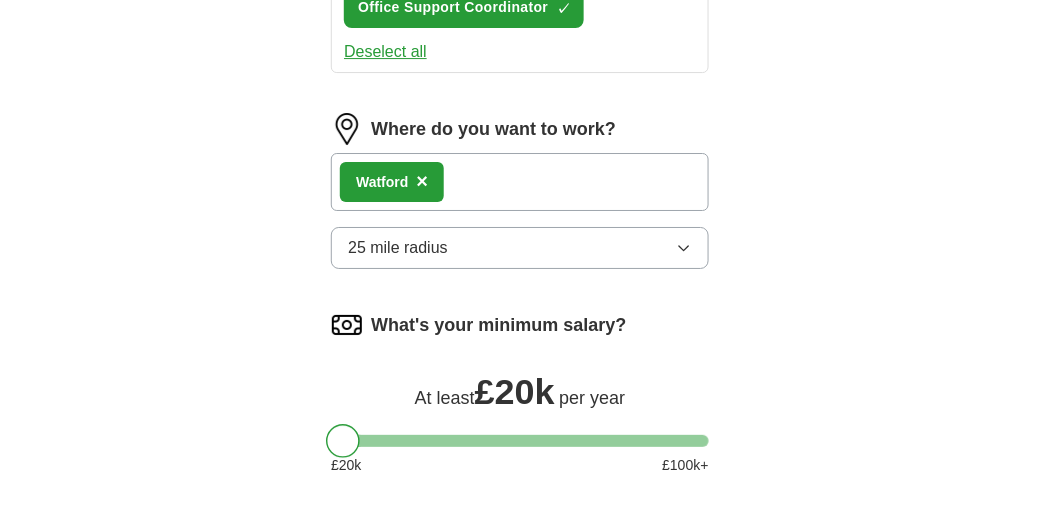 click at bounding box center (343, 441) 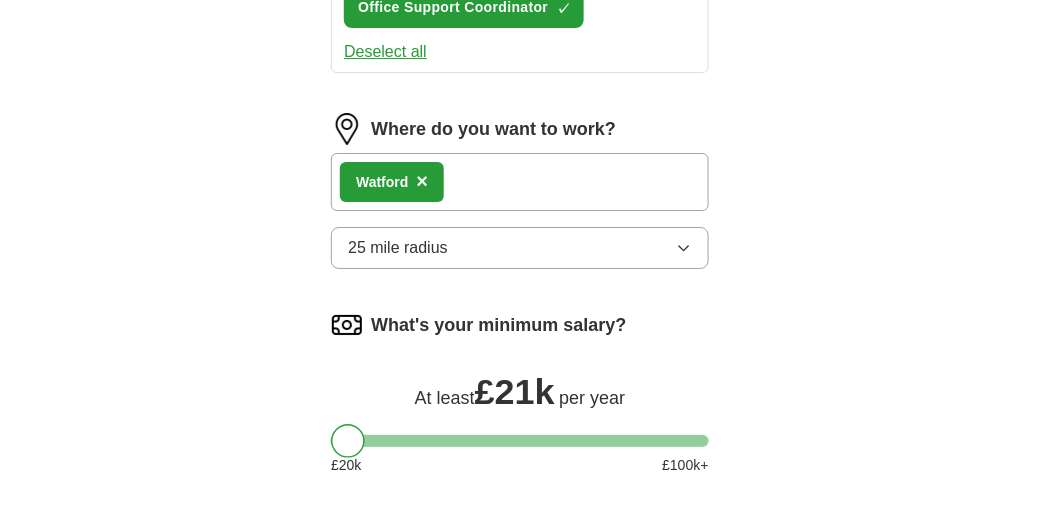 click on "What's your minimum salary? At least  £ 21k   per year £ 20 k £ 100 k+" at bounding box center [520, 400] 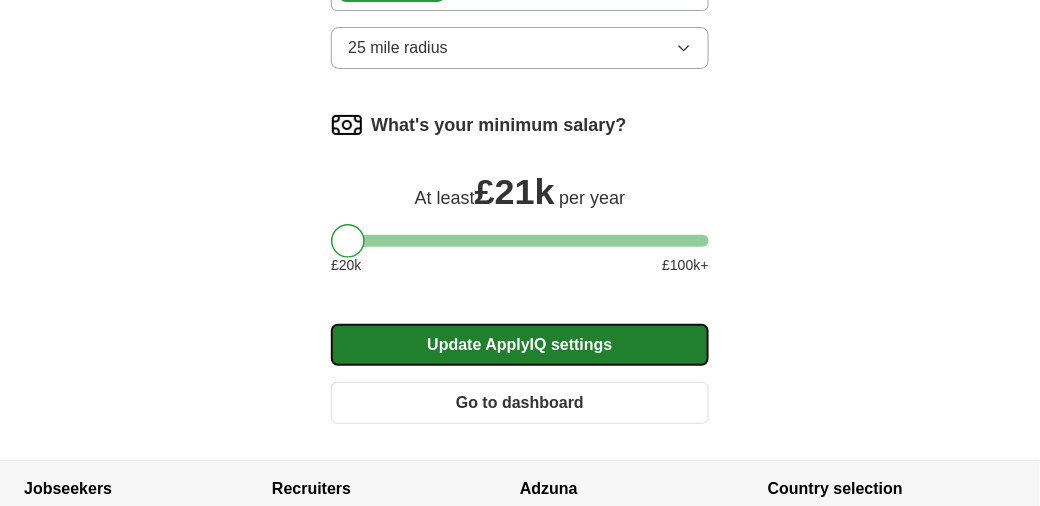 click on "Update ApplyIQ settings" at bounding box center [520, 345] 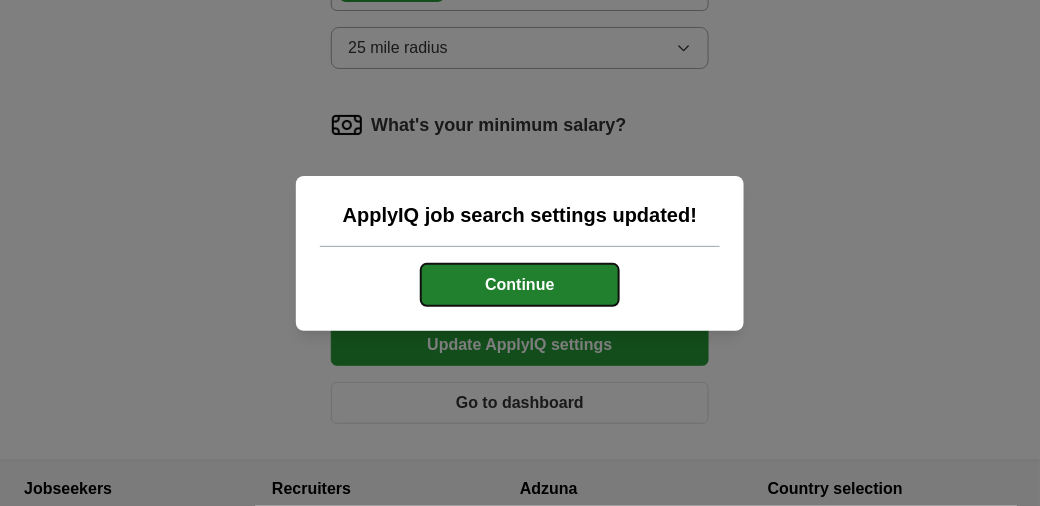 click on "Continue" at bounding box center [520, 285] 